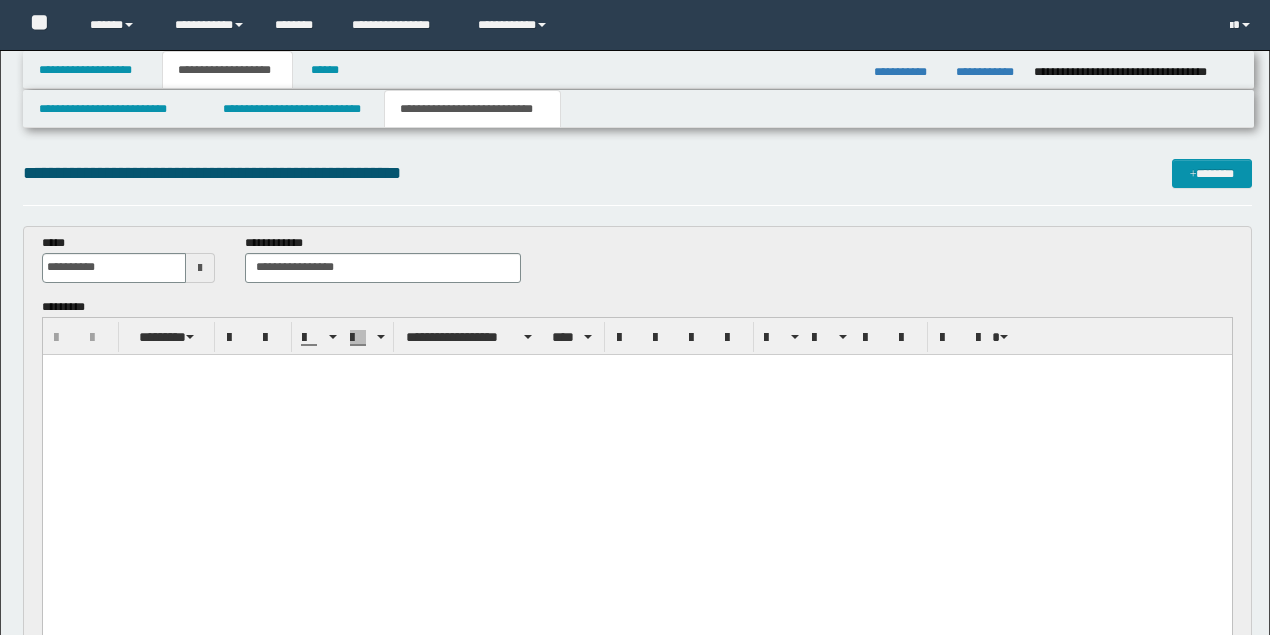 scroll, scrollTop: 133, scrollLeft: 0, axis: vertical 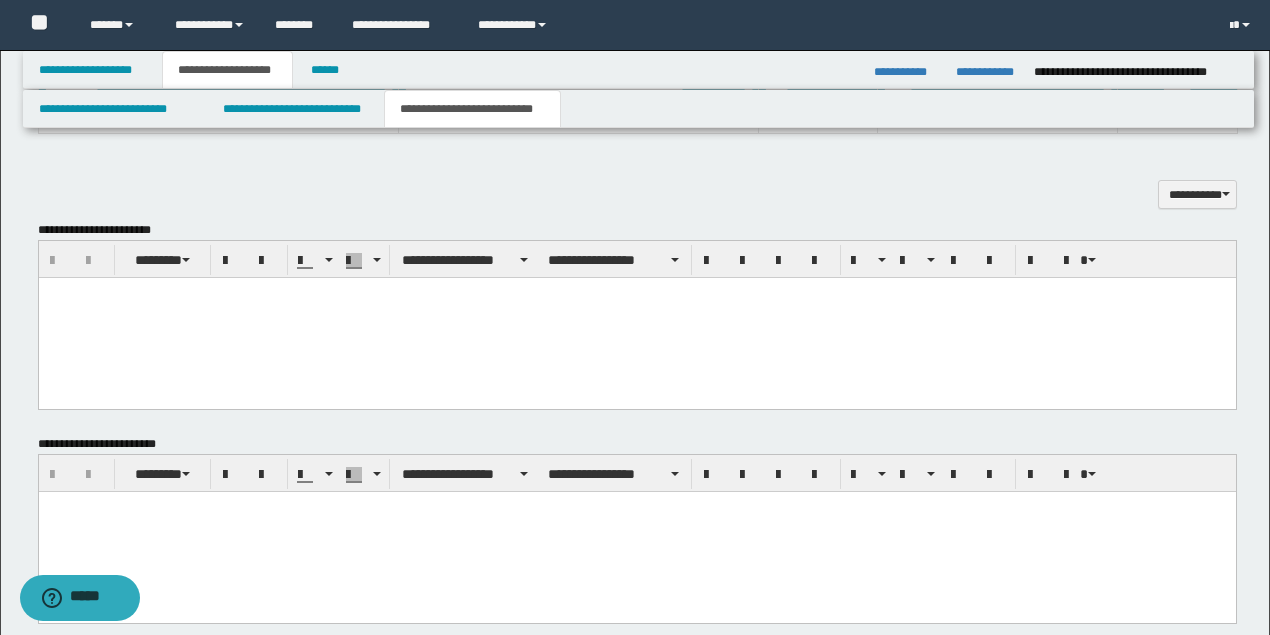 click at bounding box center [636, 317] 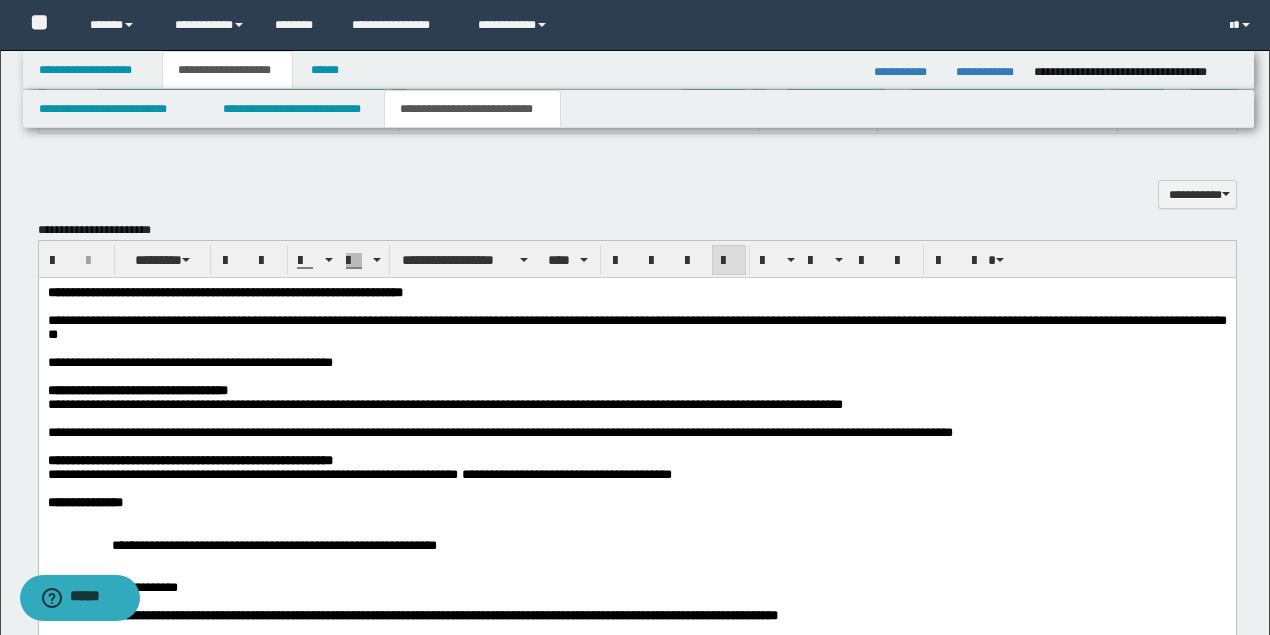 click on "**********" at bounding box center (142, 361) 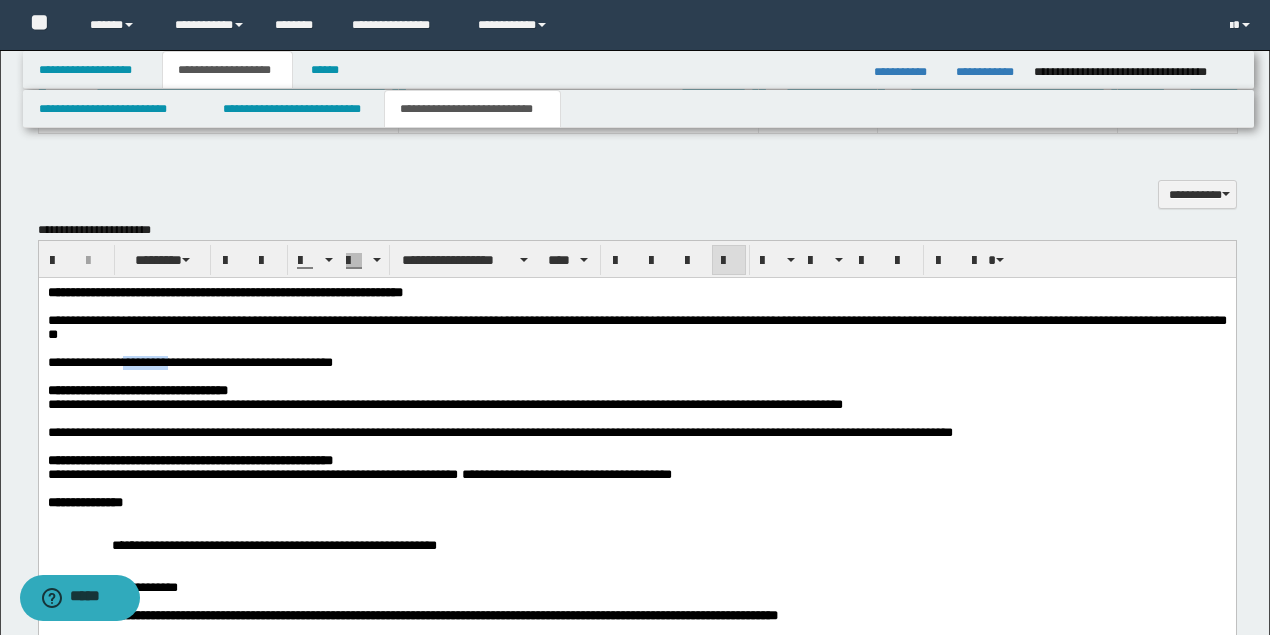 click on "**********" at bounding box center [142, 361] 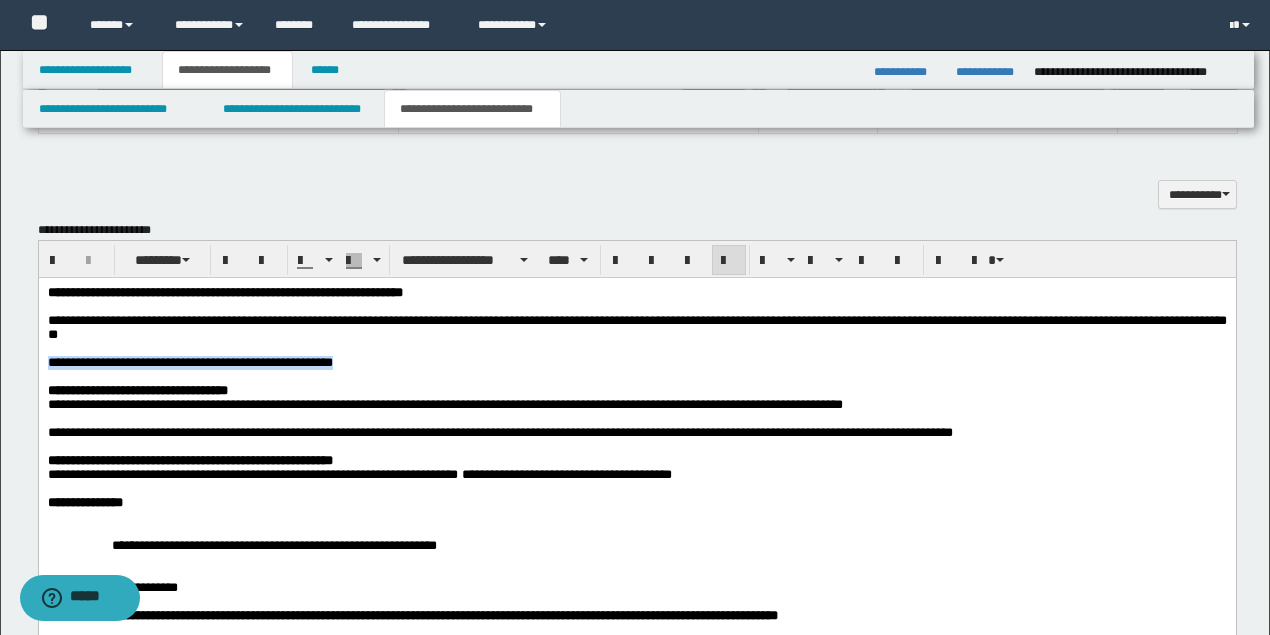 click on "**********" at bounding box center [142, 361] 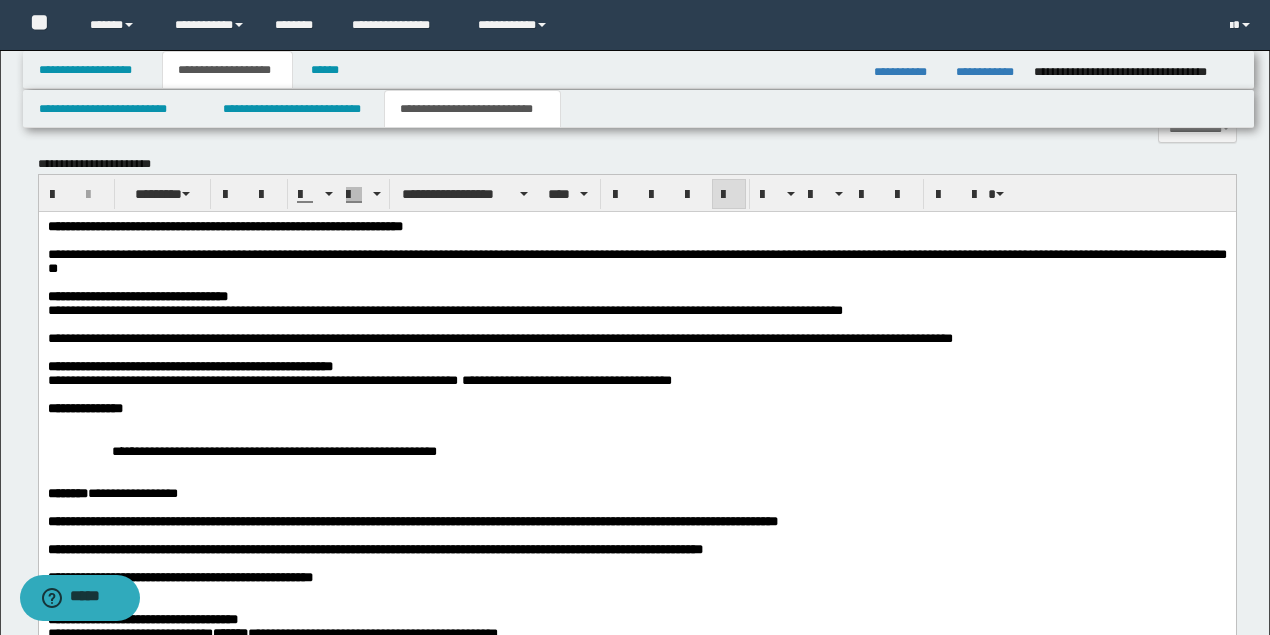 scroll, scrollTop: 1666, scrollLeft: 0, axis: vertical 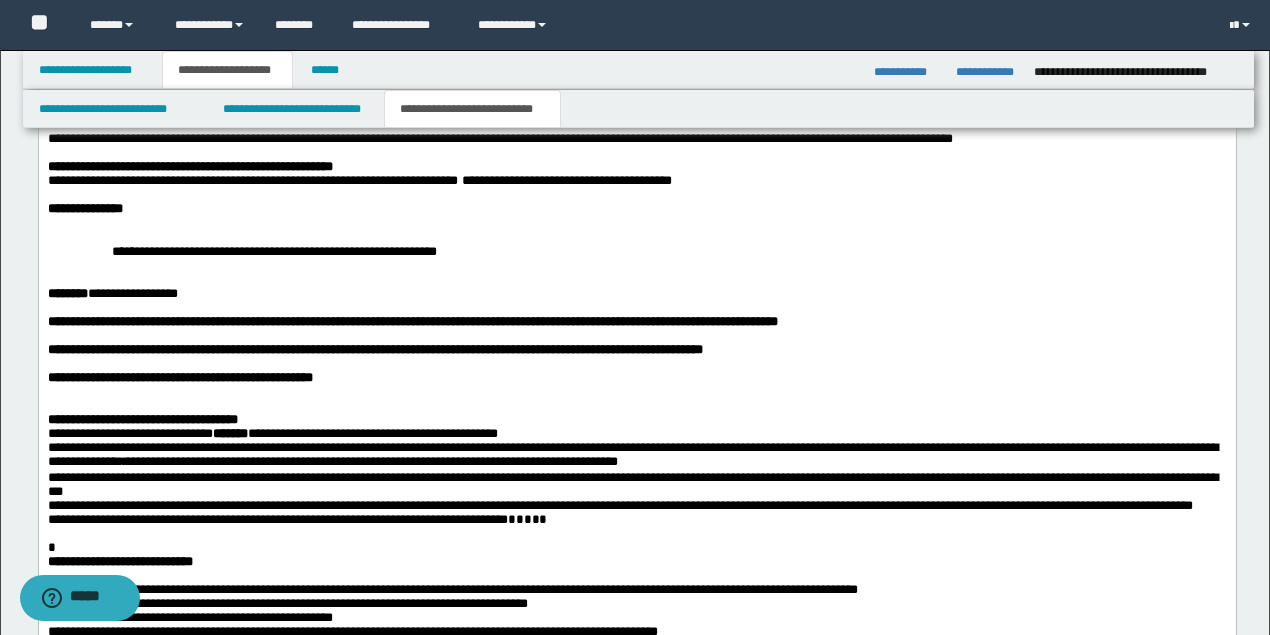 click at bounding box center [636, 222] 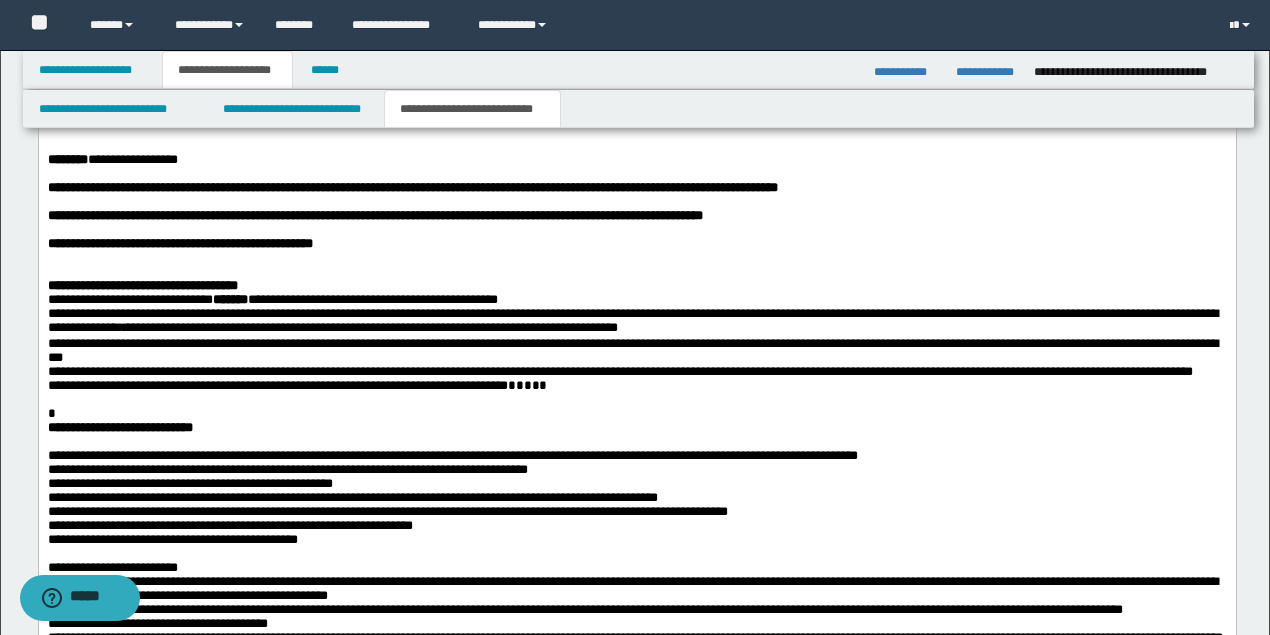 click at bounding box center (636, 272) 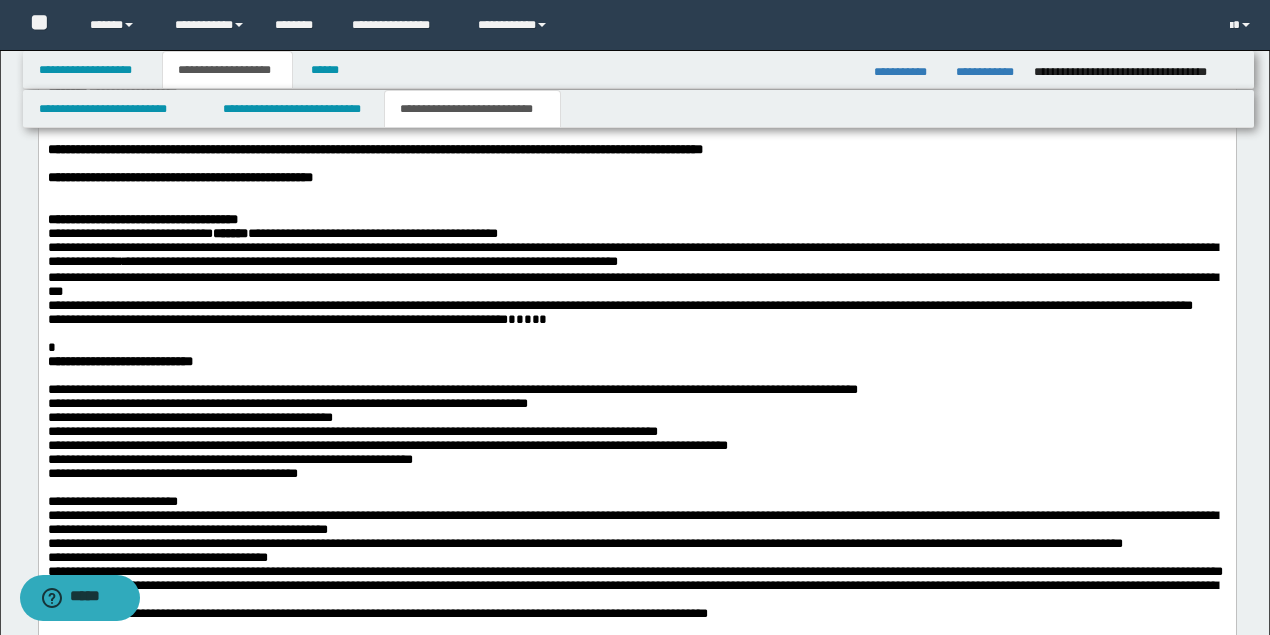 click at bounding box center [636, 334] 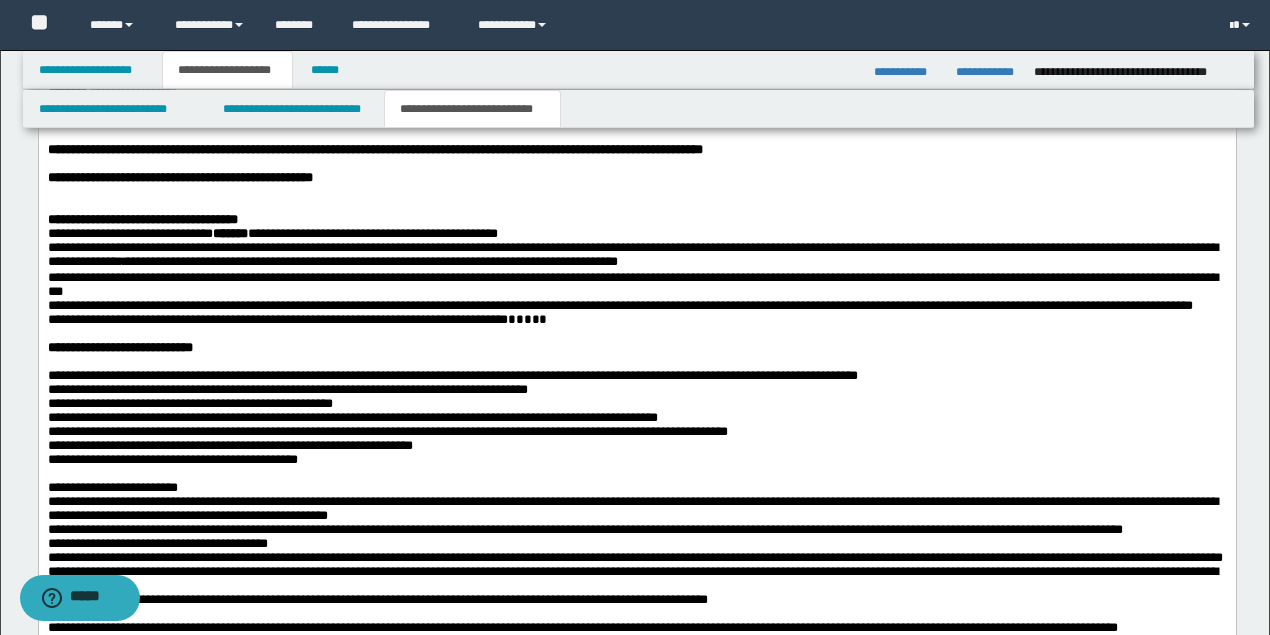scroll, scrollTop: 2133, scrollLeft: 0, axis: vertical 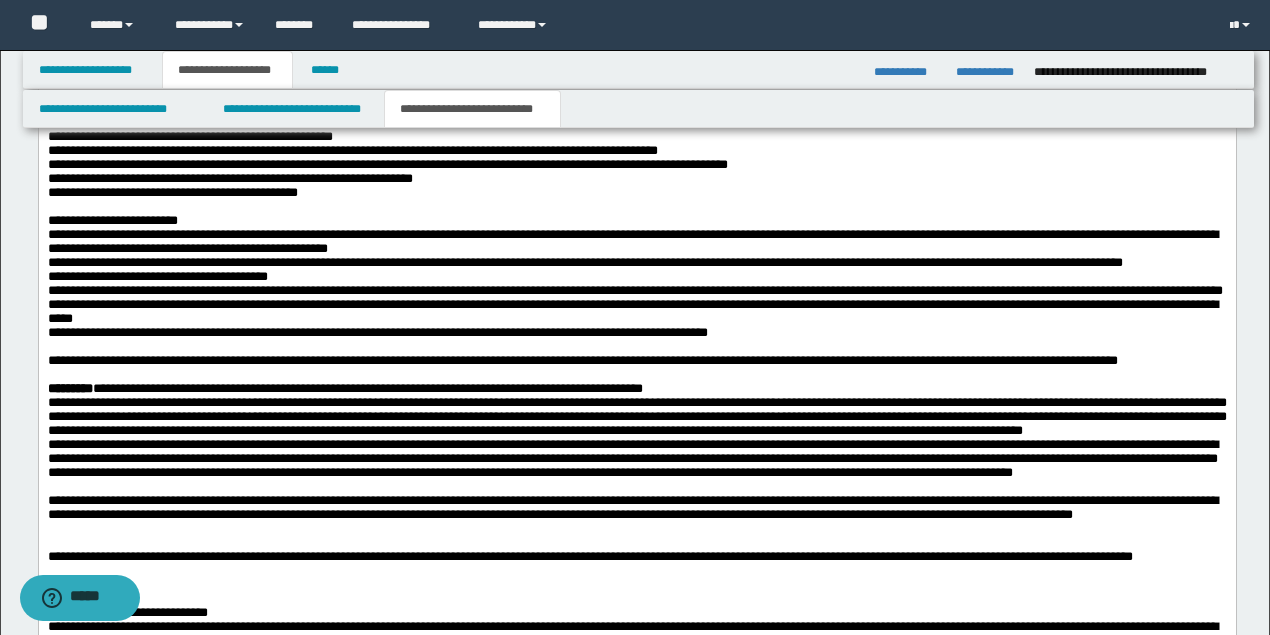 click at bounding box center [636, 207] 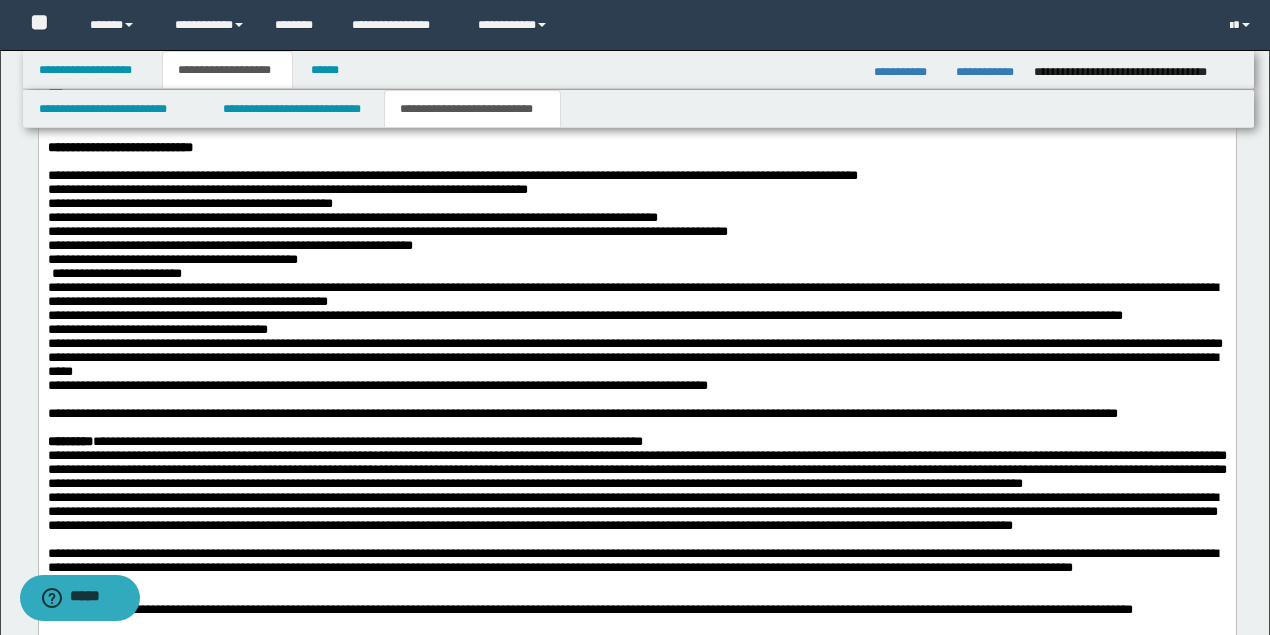 scroll, scrollTop: 2266, scrollLeft: 0, axis: vertical 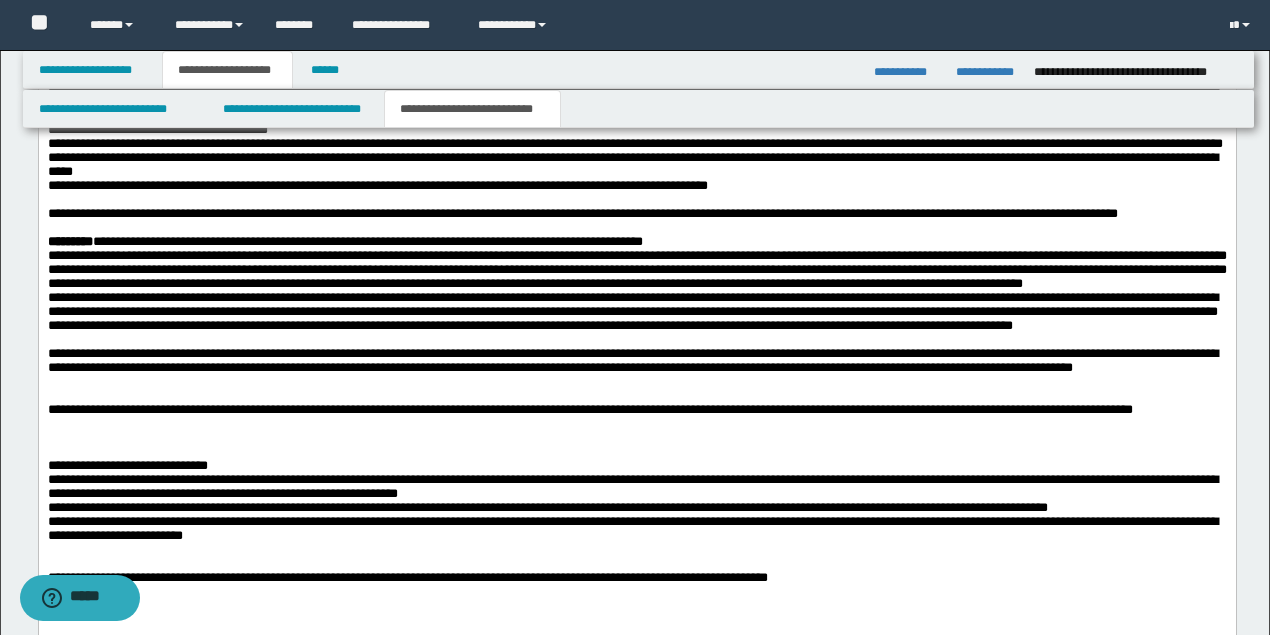 click on "**********" at bounding box center [582, 213] 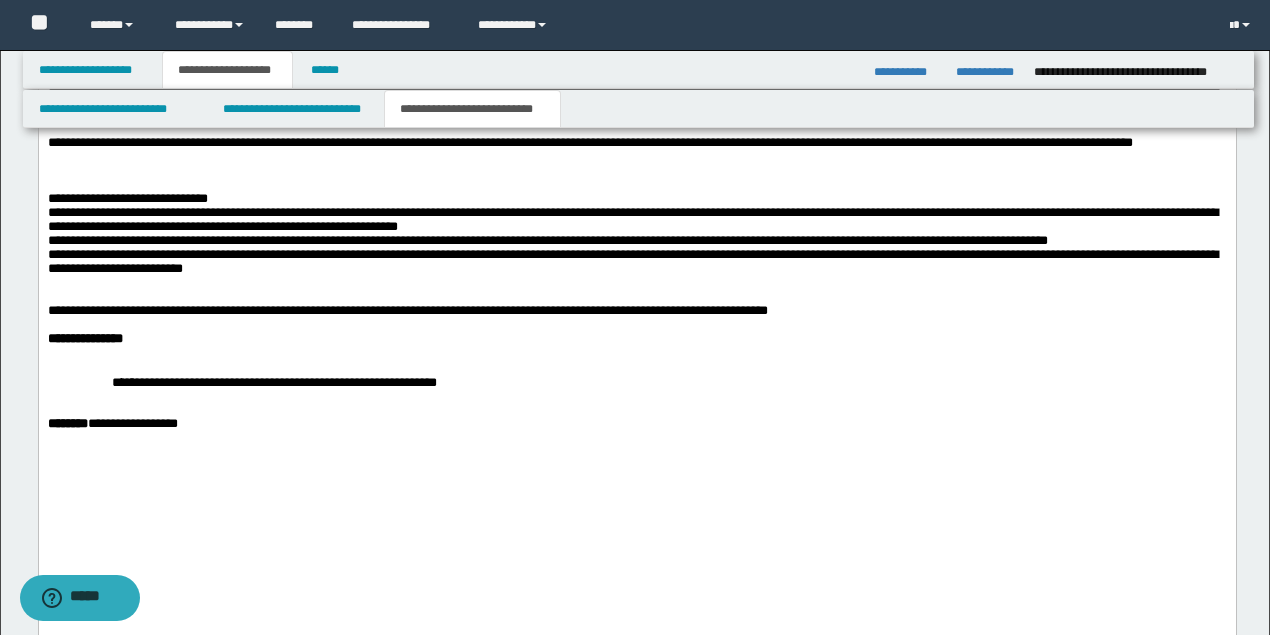 scroll, scrollTop: 2400, scrollLeft: 0, axis: vertical 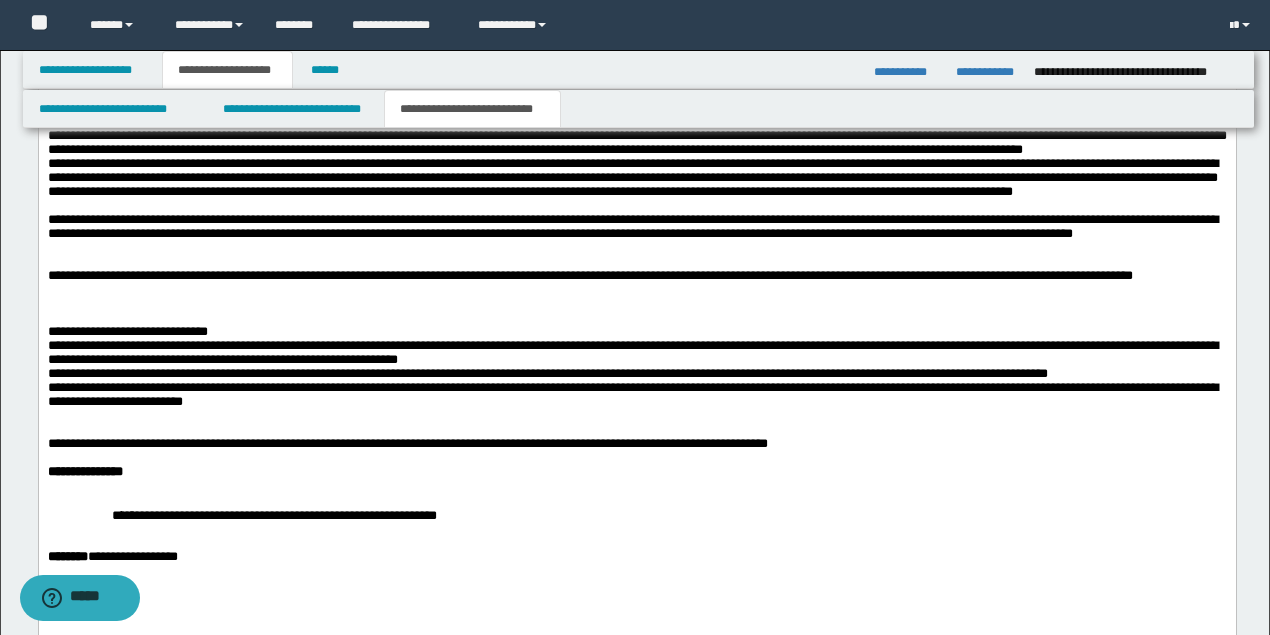 click on "**********" at bounding box center (636, 108) 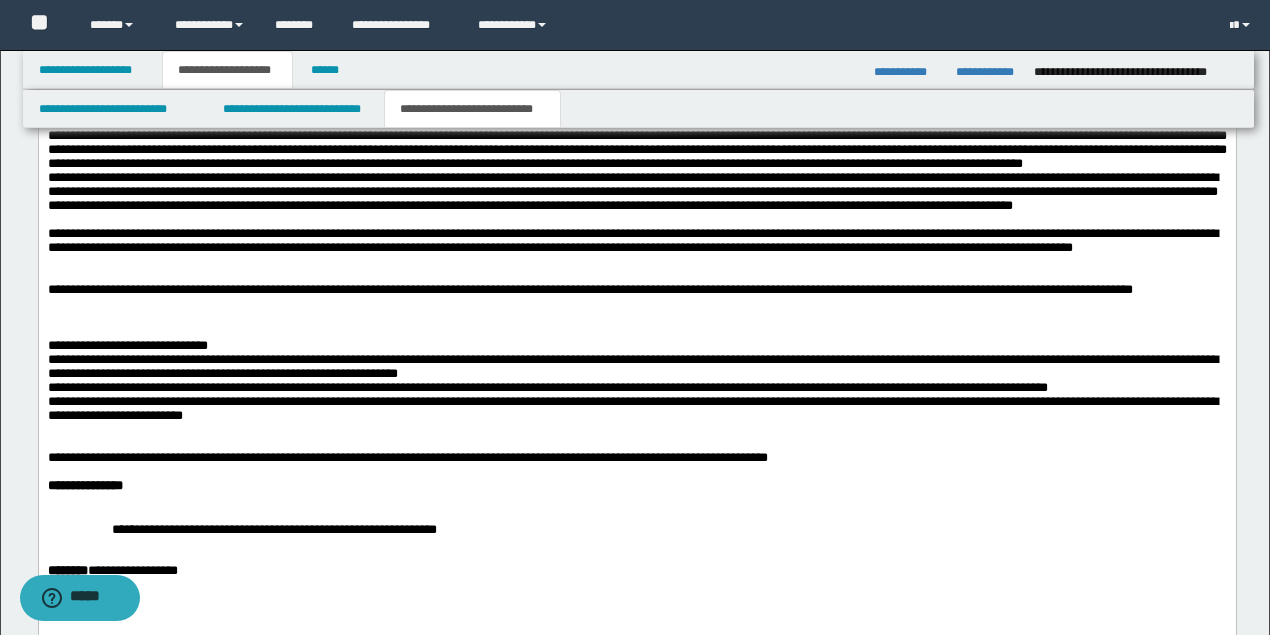 scroll, scrollTop: 2533, scrollLeft: 0, axis: vertical 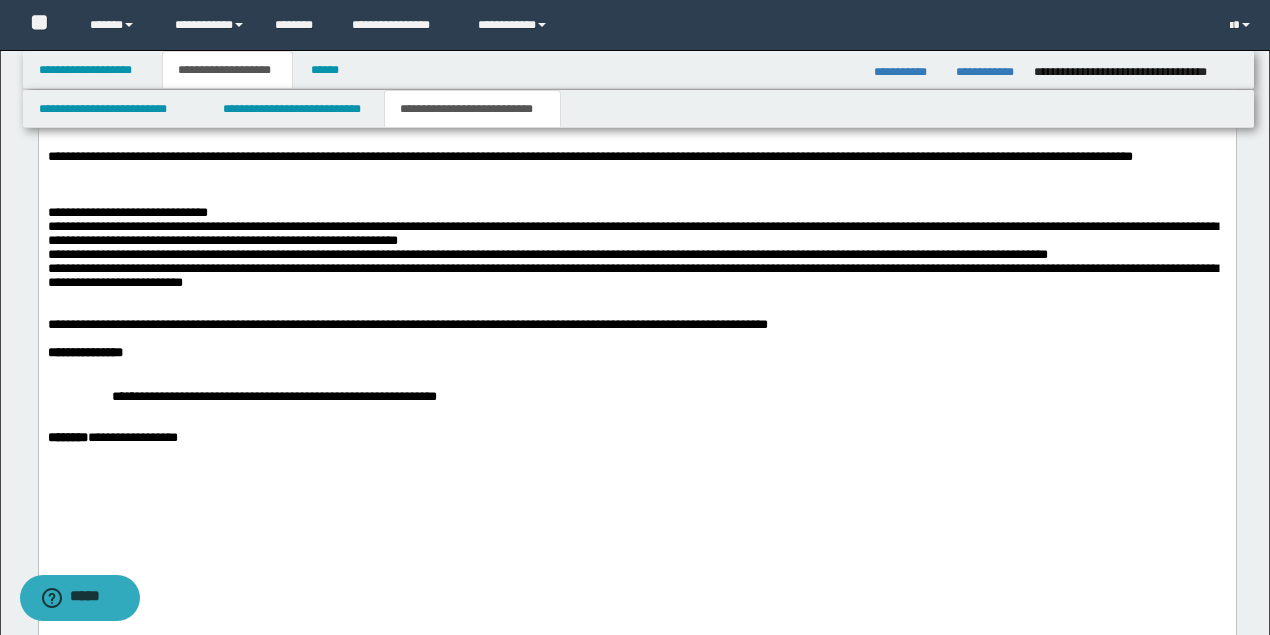 click at bounding box center (636, 143) 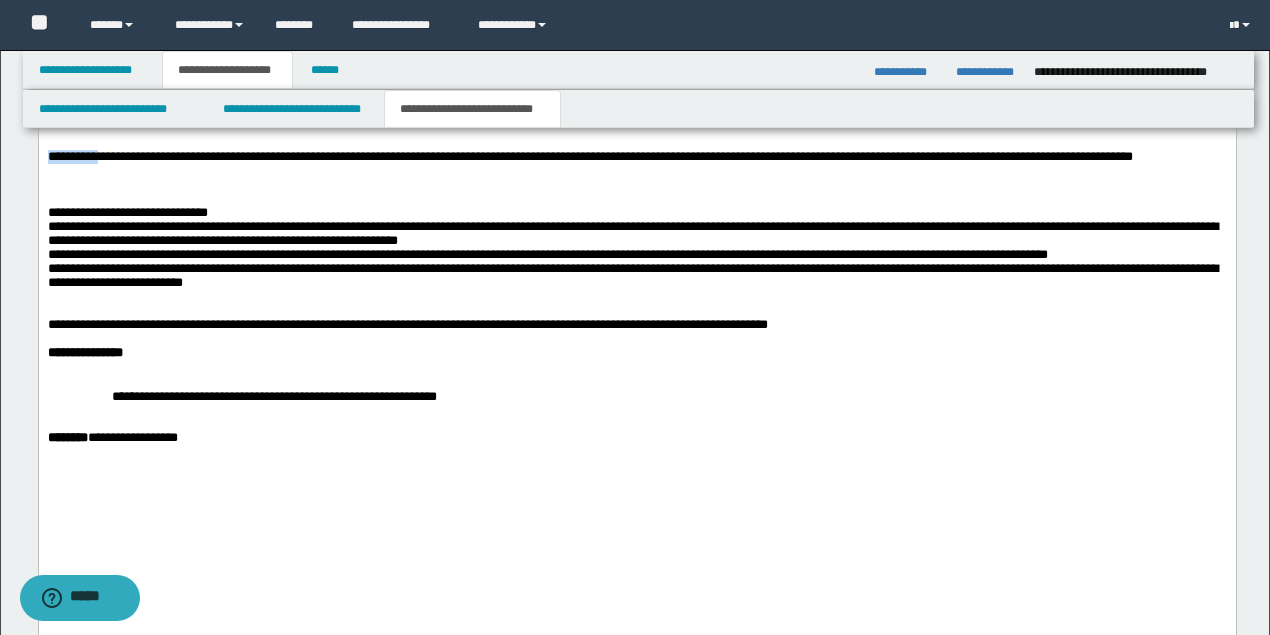 drag, startPoint x: 134, startPoint y: 322, endPoint x: 10, endPoint y: 322, distance: 124 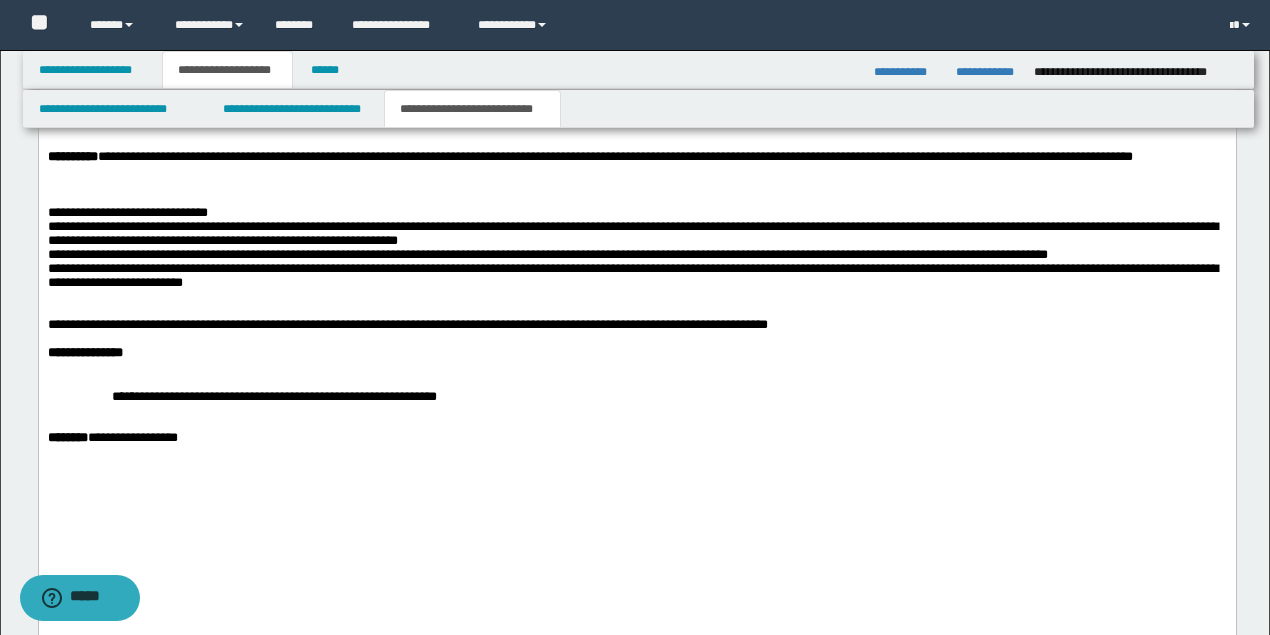 click at bounding box center [636, 199] 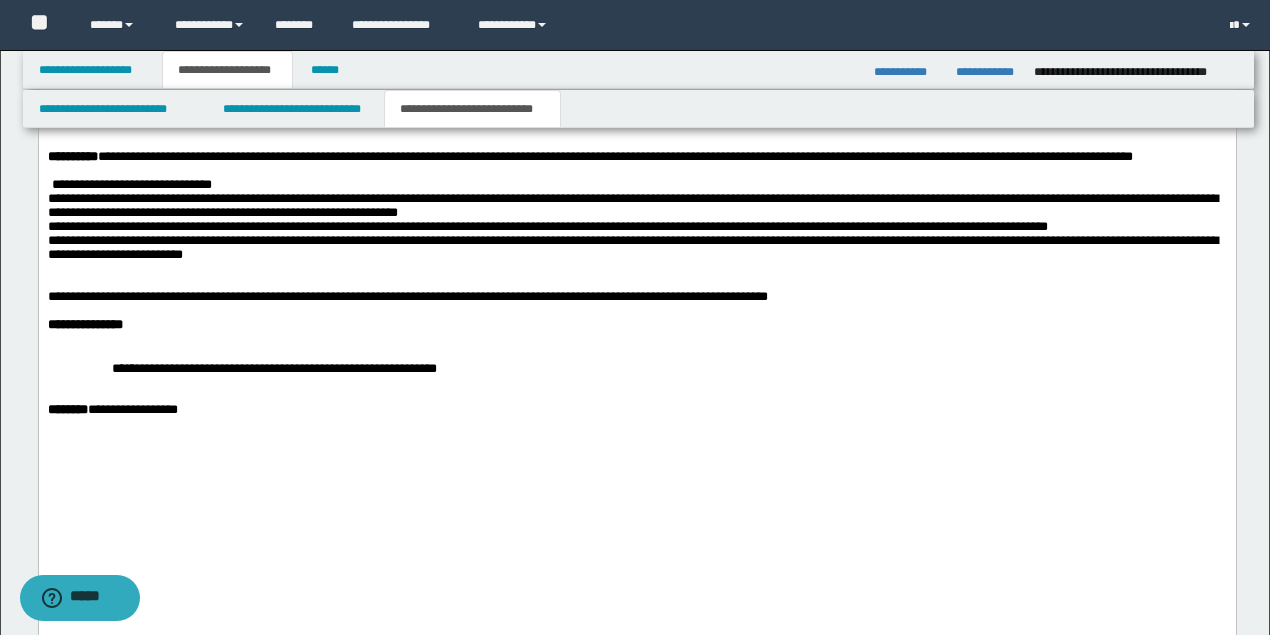 click at bounding box center [636, 129] 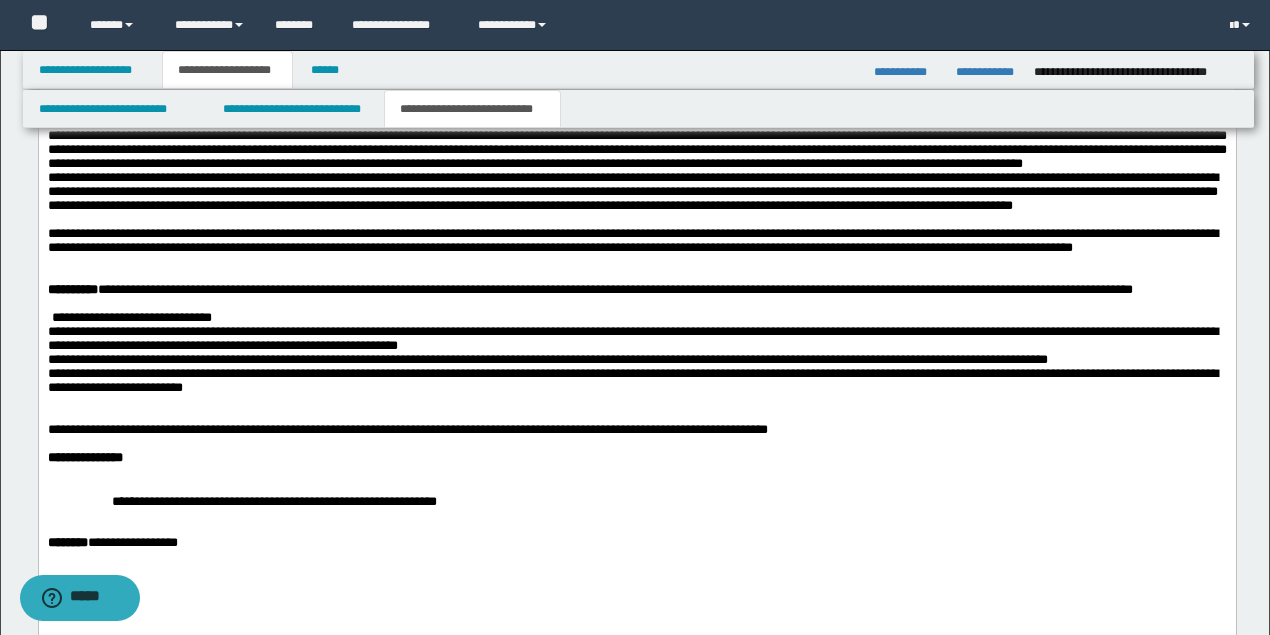 click on "**********" at bounding box center [632, 191] 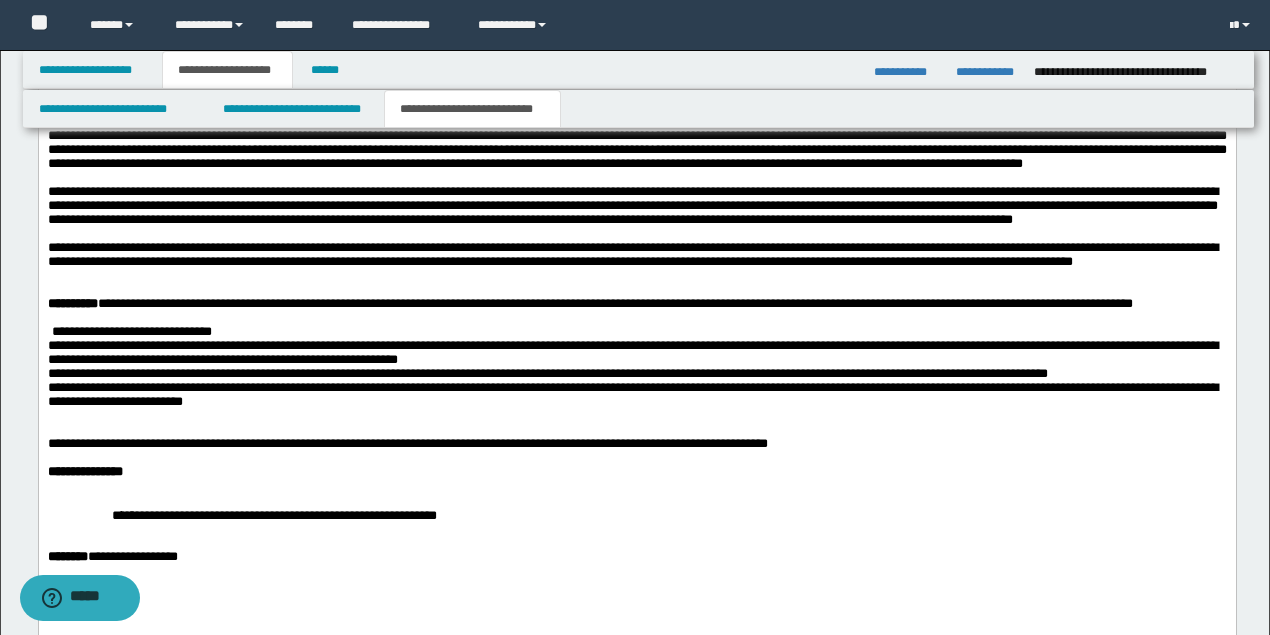 scroll, scrollTop: 2466, scrollLeft: 0, axis: vertical 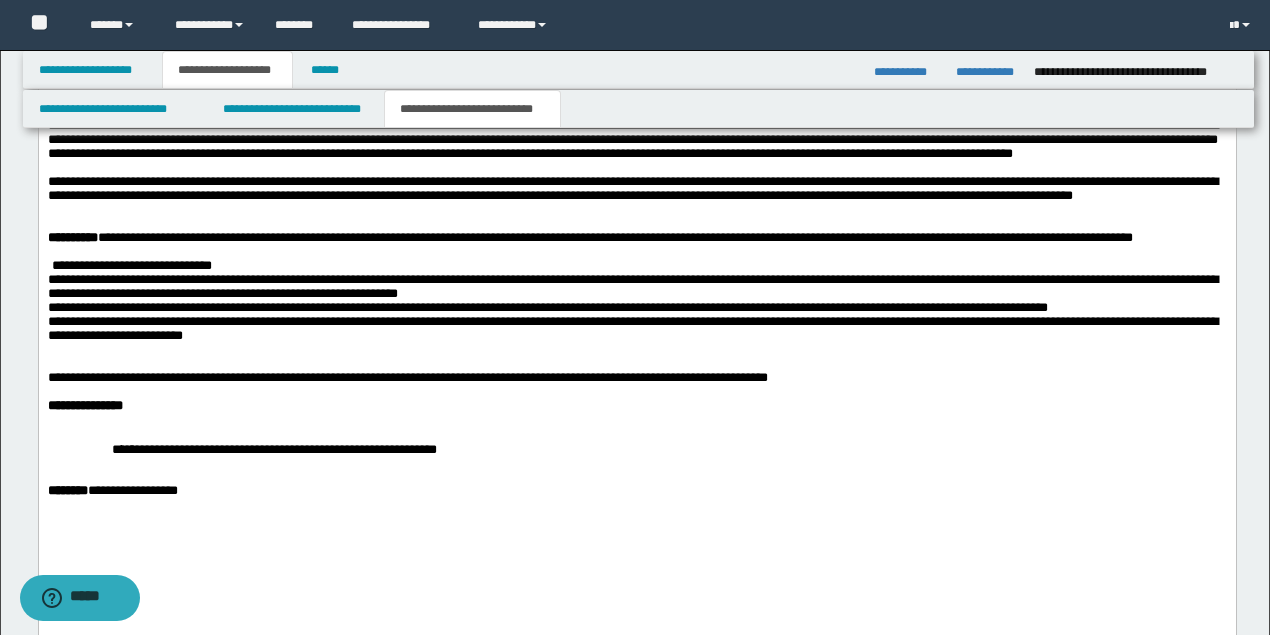 click on "**********" at bounding box center [632, 188] 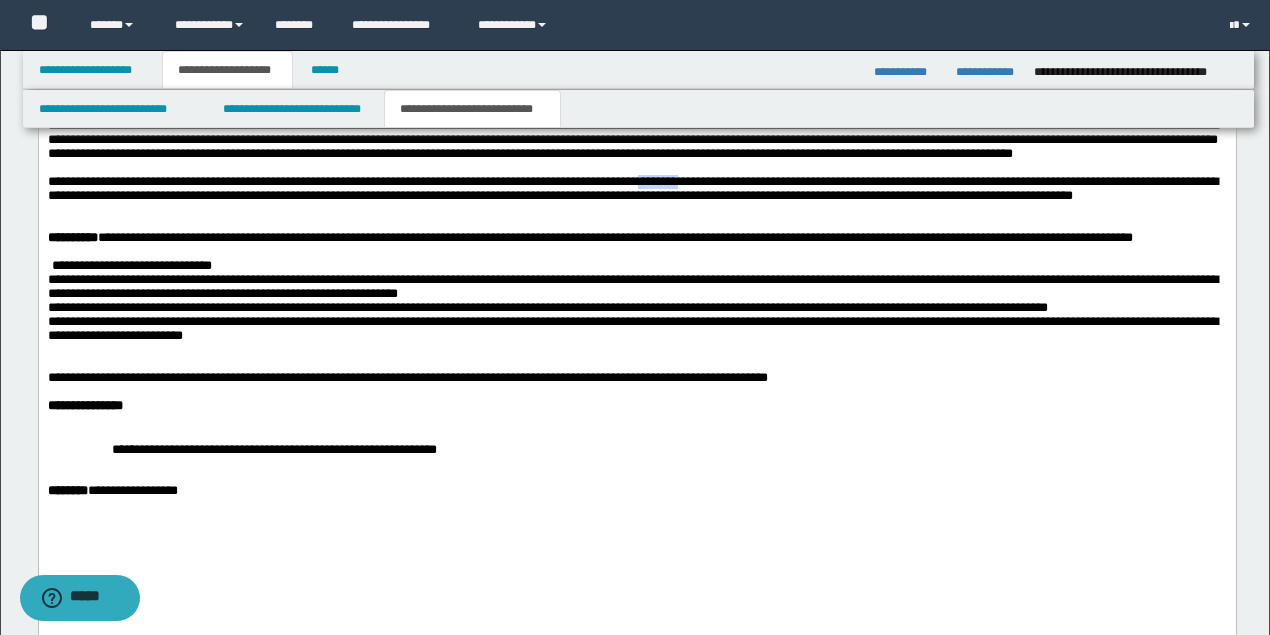 drag, startPoint x: 708, startPoint y: 324, endPoint x: 744, endPoint y: 328, distance: 36.221542 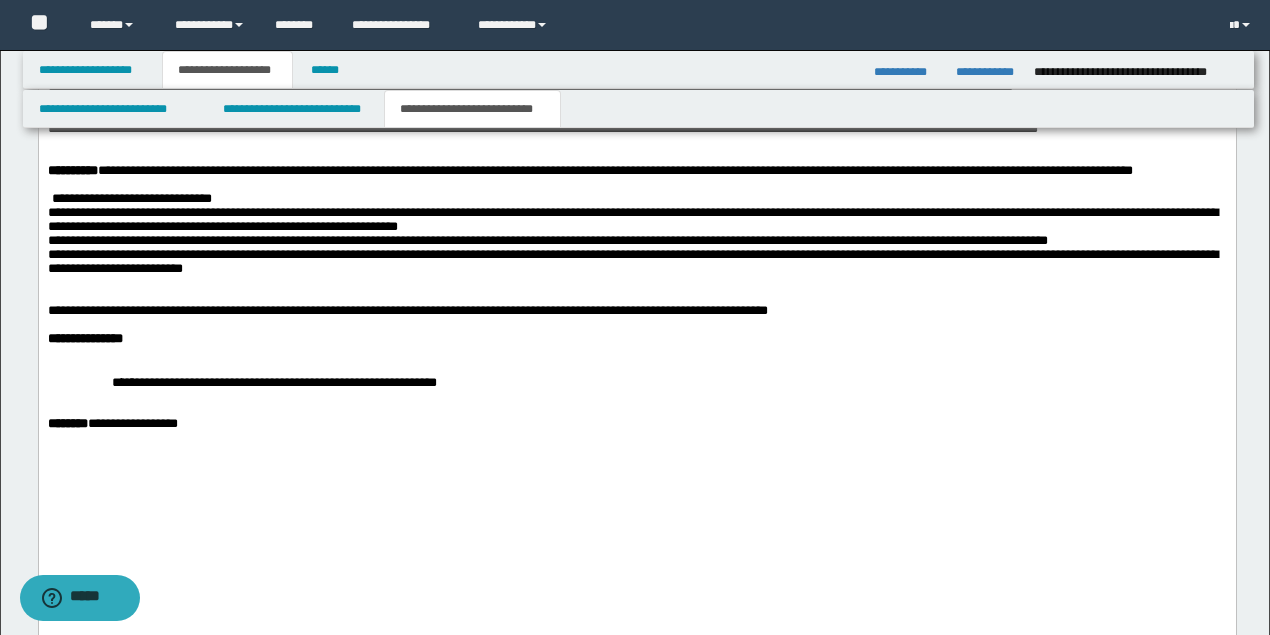 scroll, scrollTop: 2266, scrollLeft: 0, axis: vertical 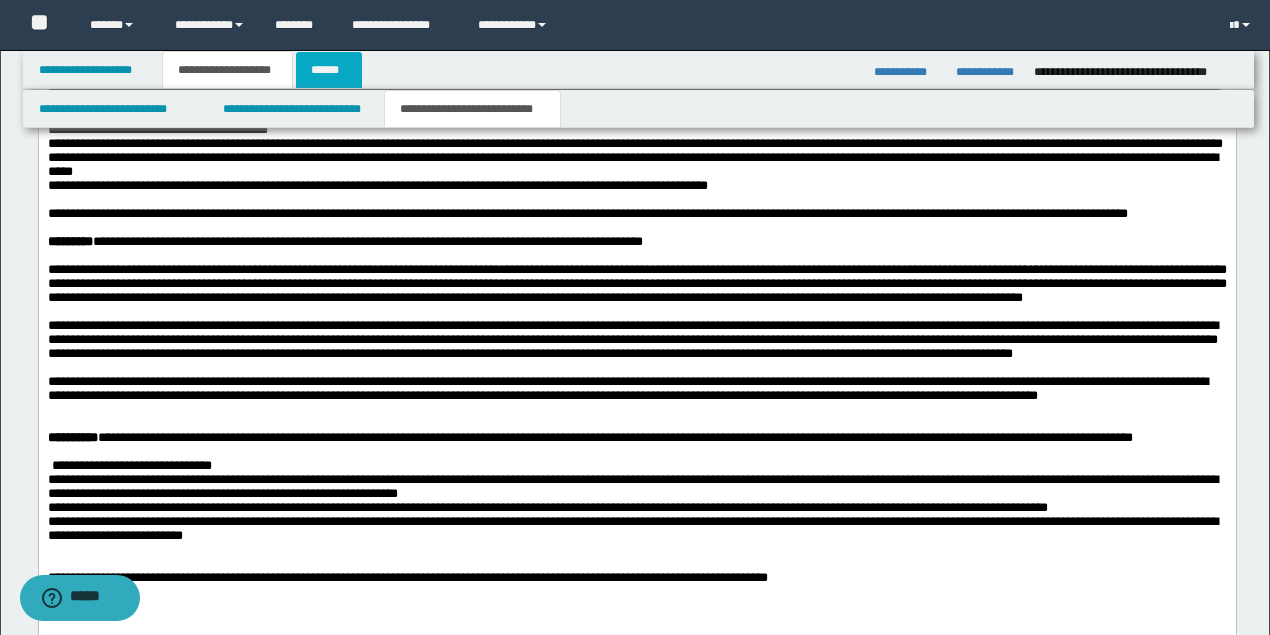 click on "******" at bounding box center (329, 70) 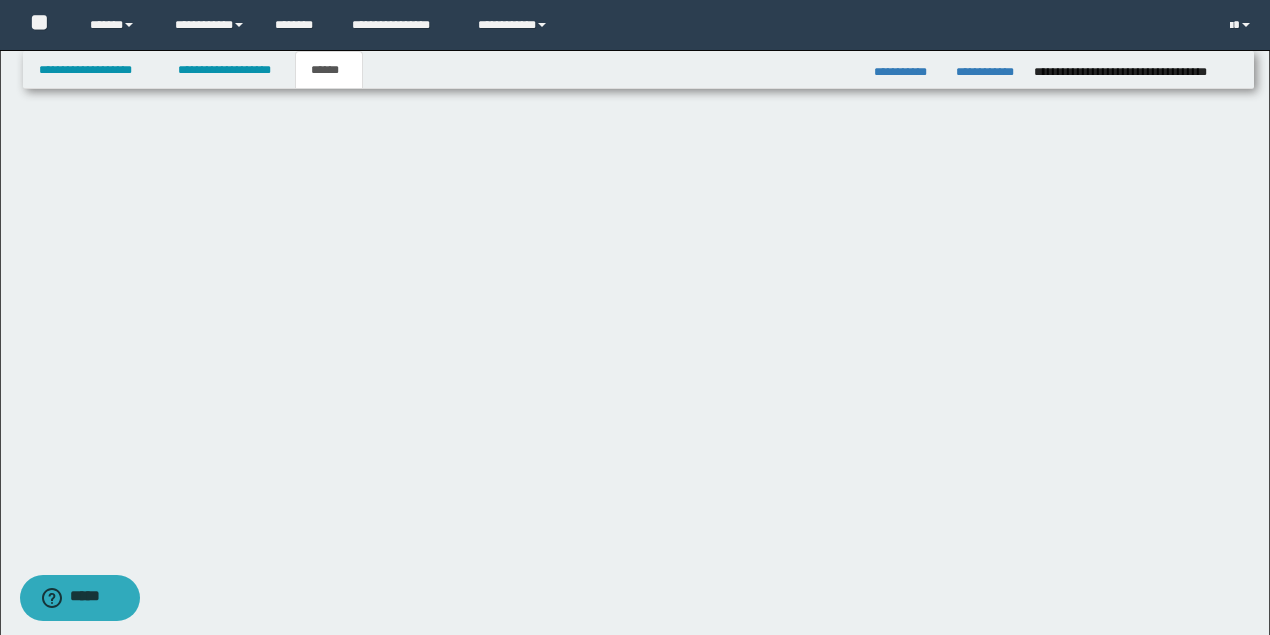 scroll, scrollTop: 0, scrollLeft: 0, axis: both 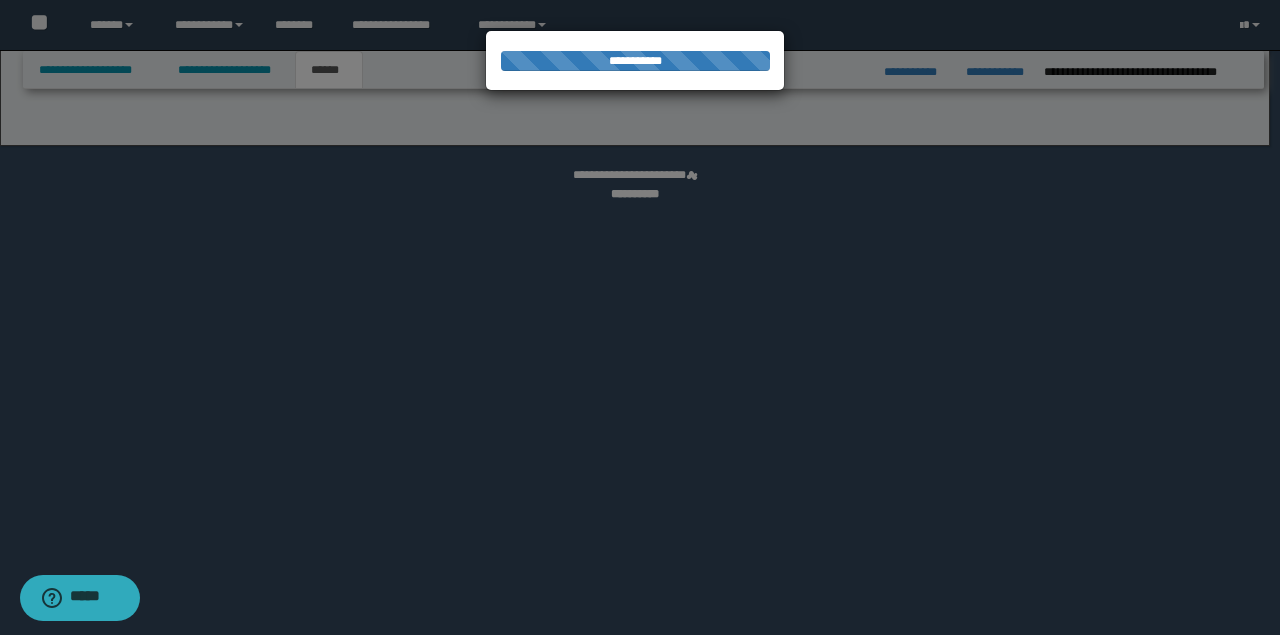 select on "*" 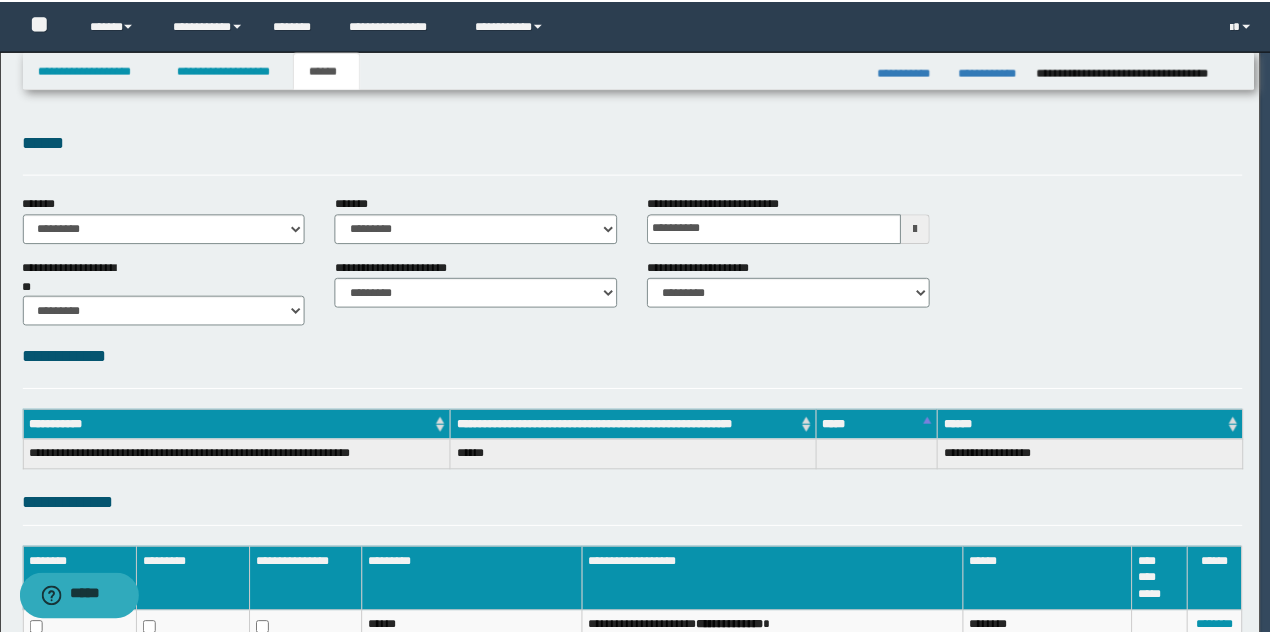 scroll, scrollTop: 0, scrollLeft: 0, axis: both 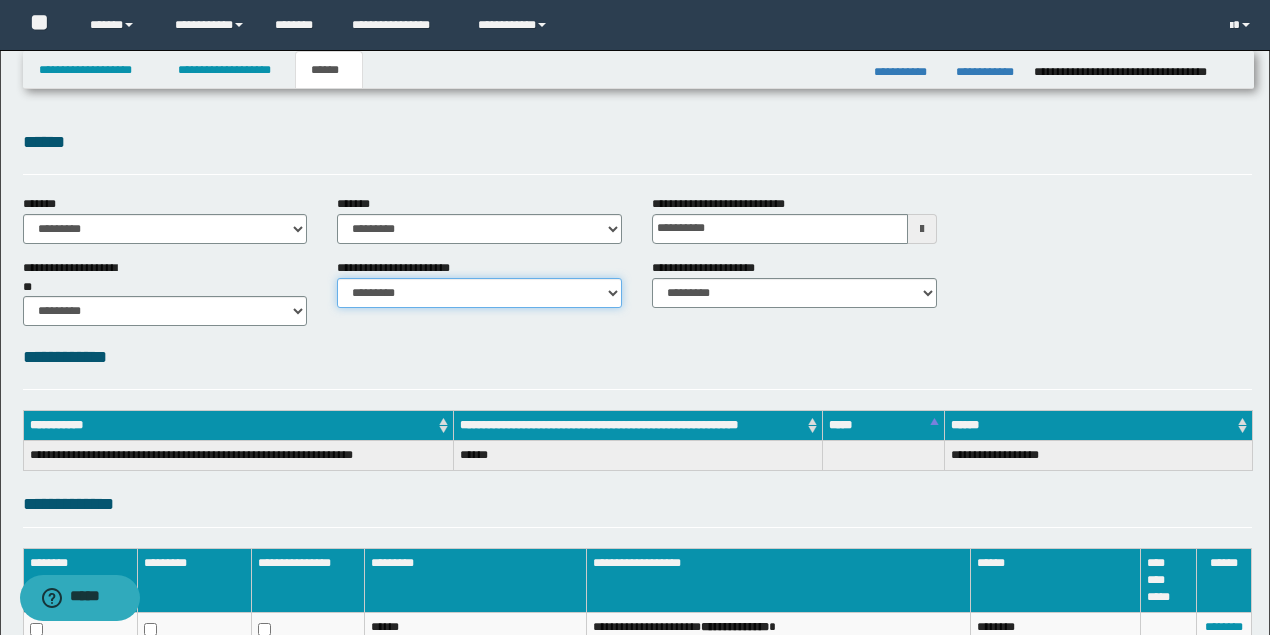 click on "*********
*********
*********" at bounding box center [479, 293] 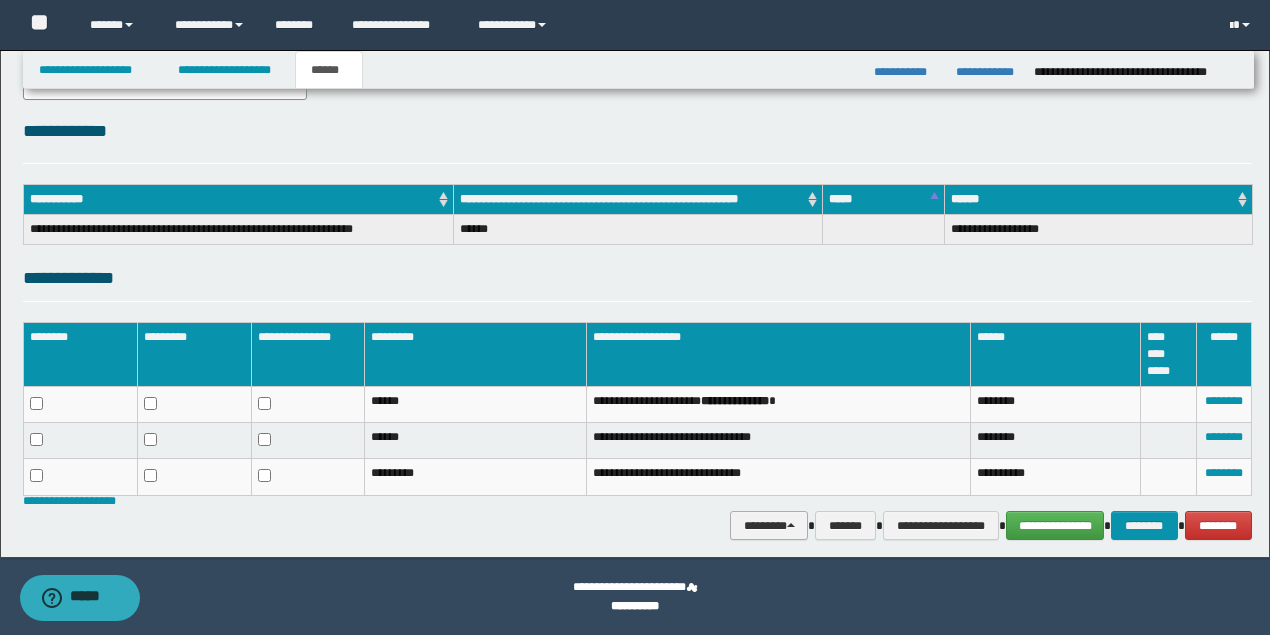 click on "********" at bounding box center (769, 525) 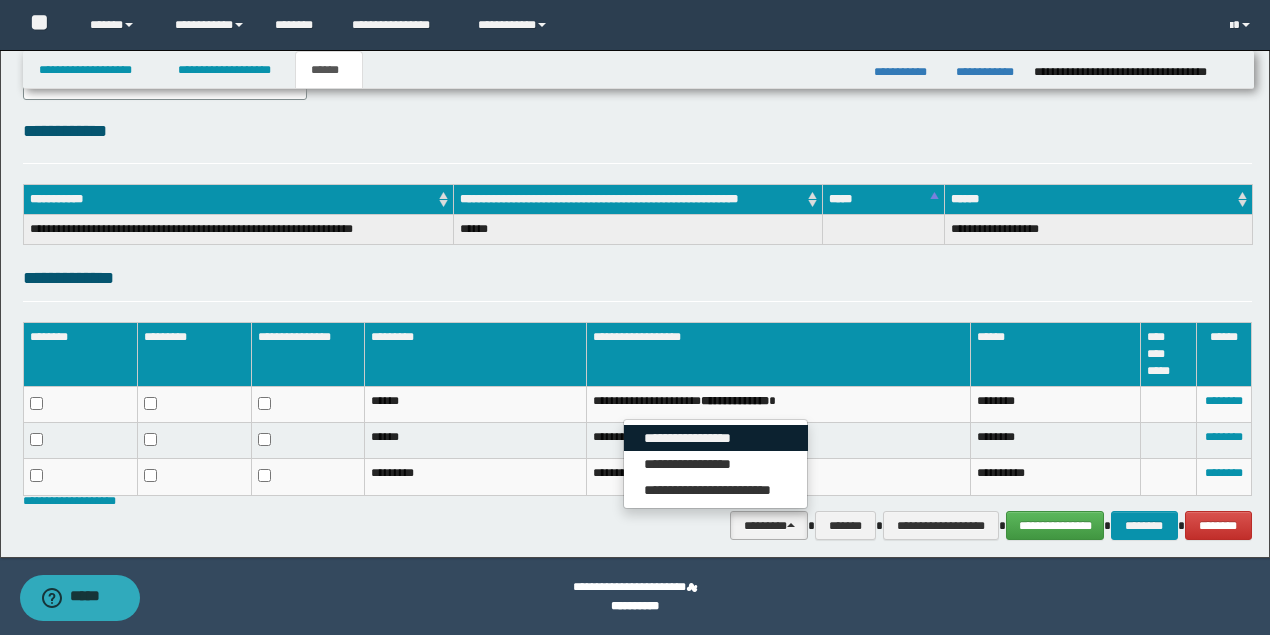 click on "**********" at bounding box center (716, 438) 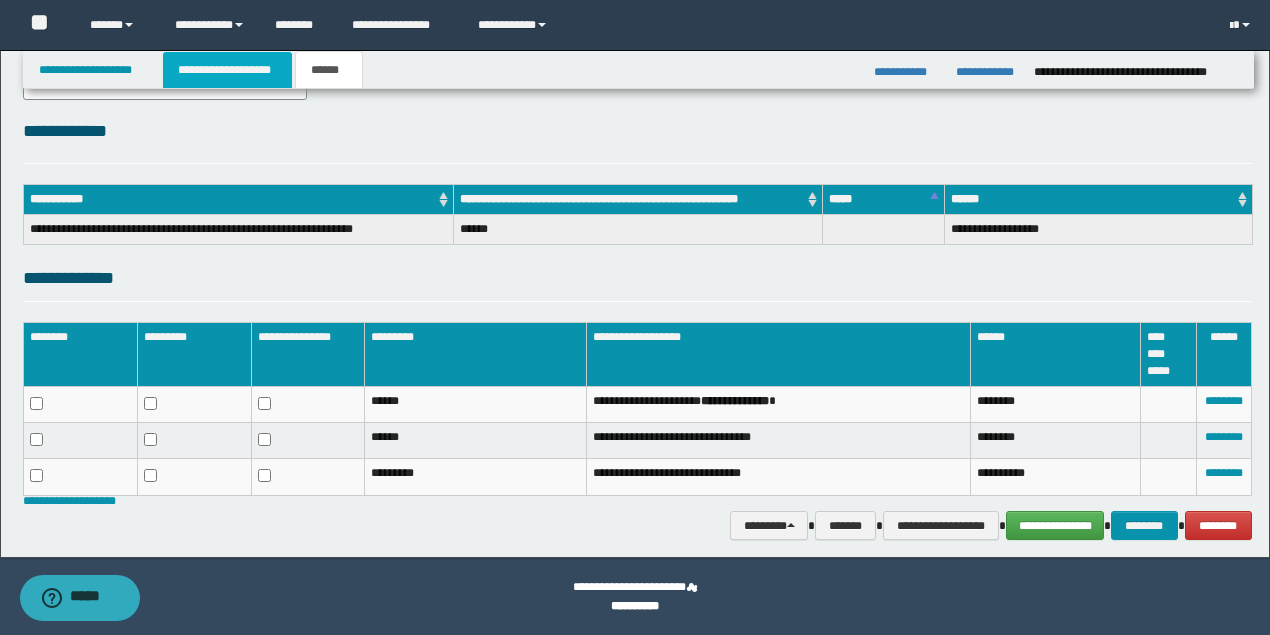 click on "**********" at bounding box center (227, 70) 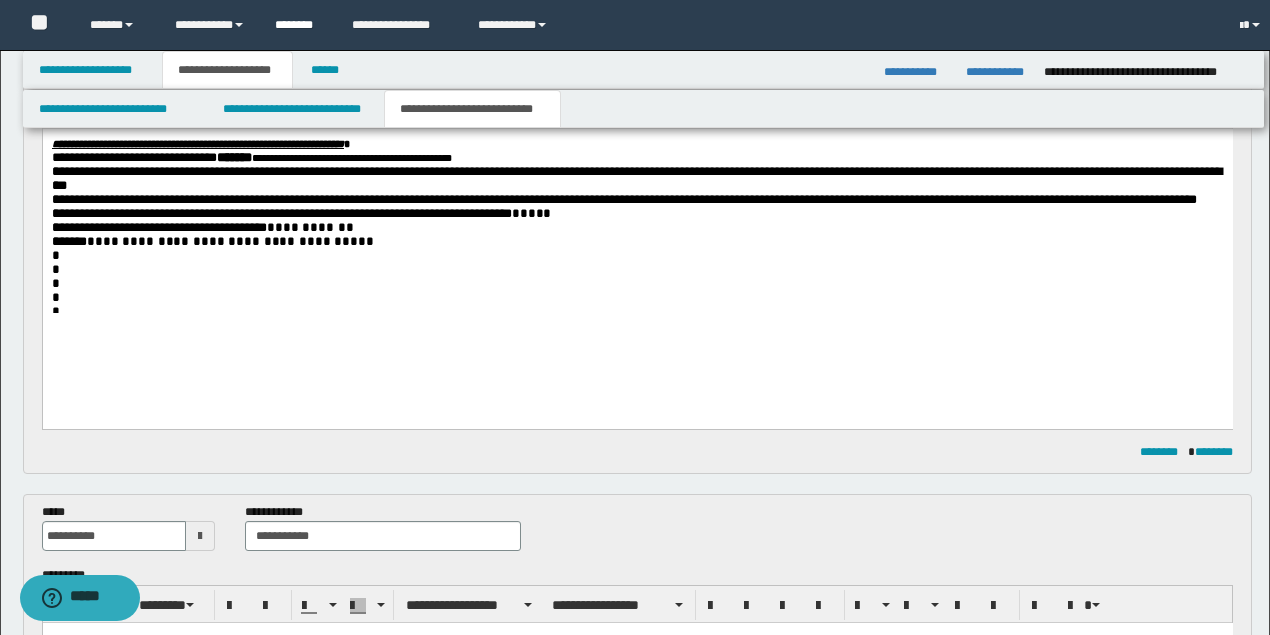 scroll, scrollTop: 257, scrollLeft: 0, axis: vertical 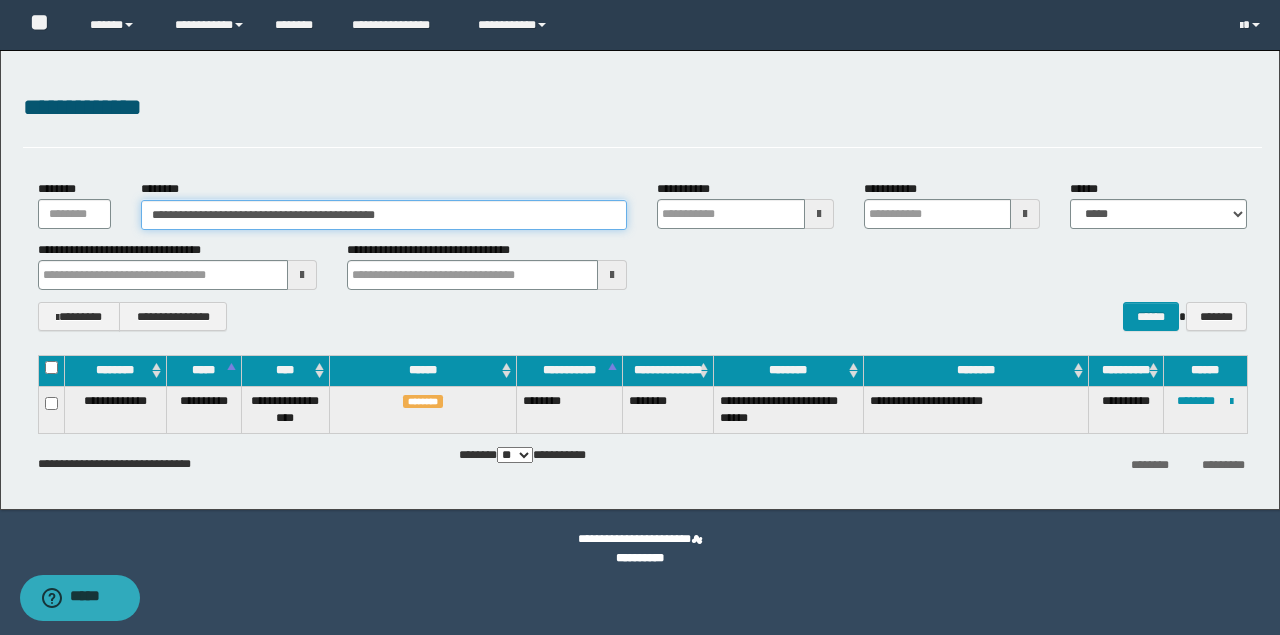 drag, startPoint x: 454, startPoint y: 220, endPoint x: -16, endPoint y: 216, distance: 470.01703 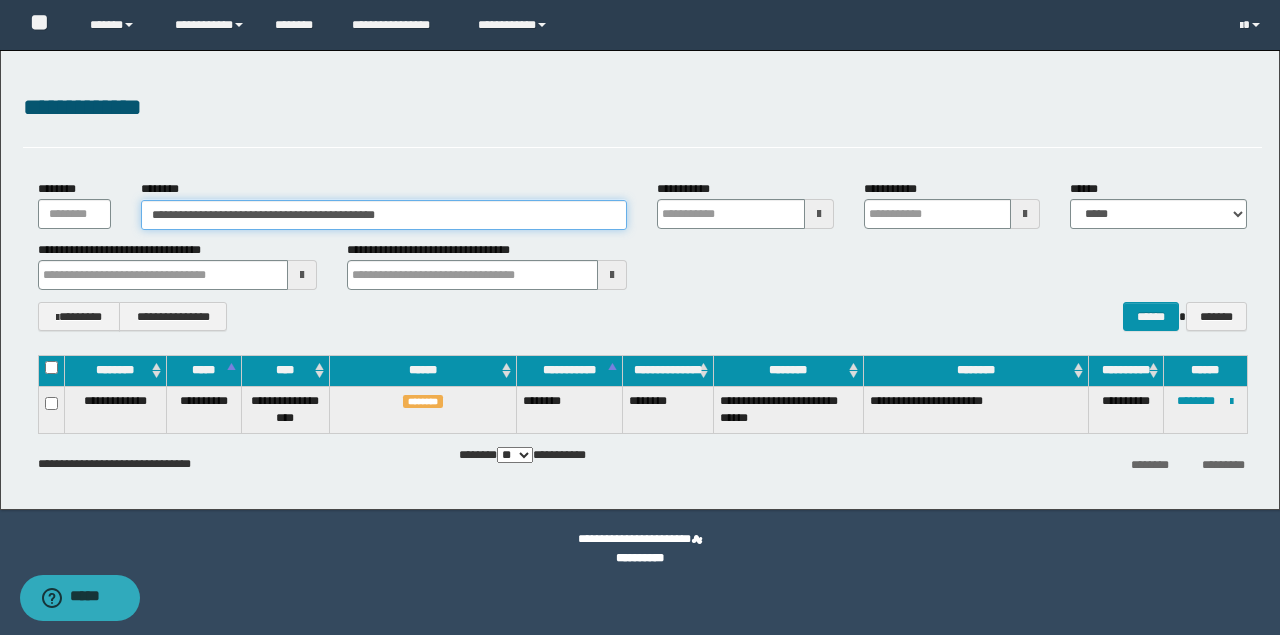 paste 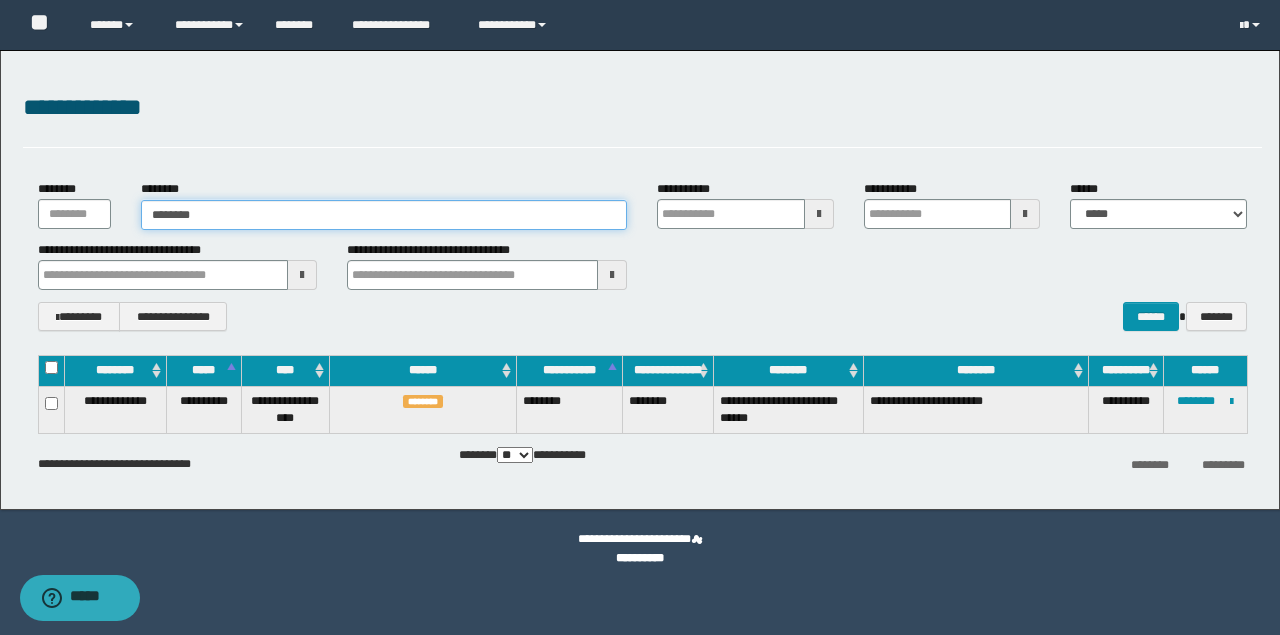 type on "********" 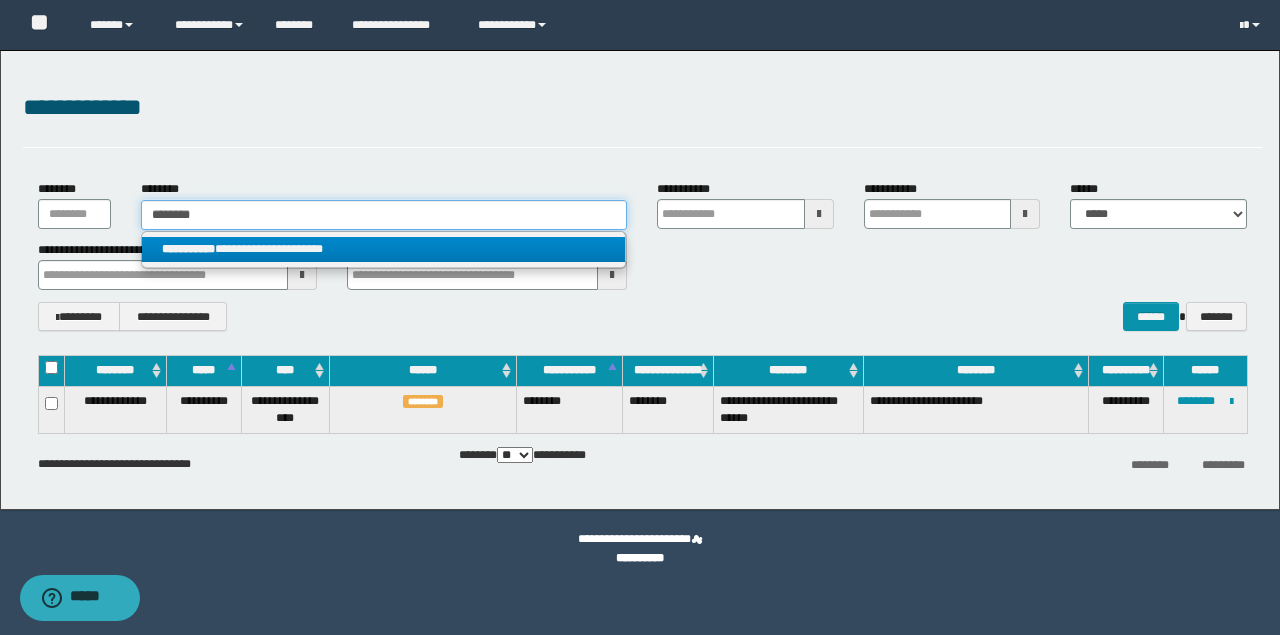 type on "********" 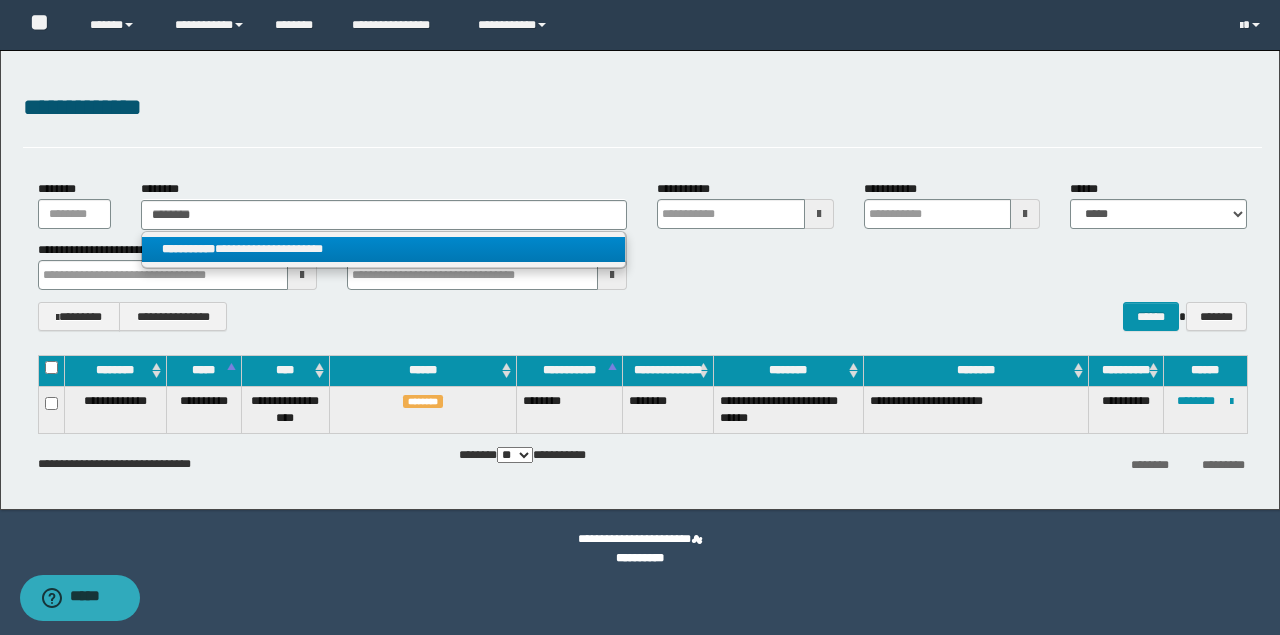 click on "**********" at bounding box center (188, 249) 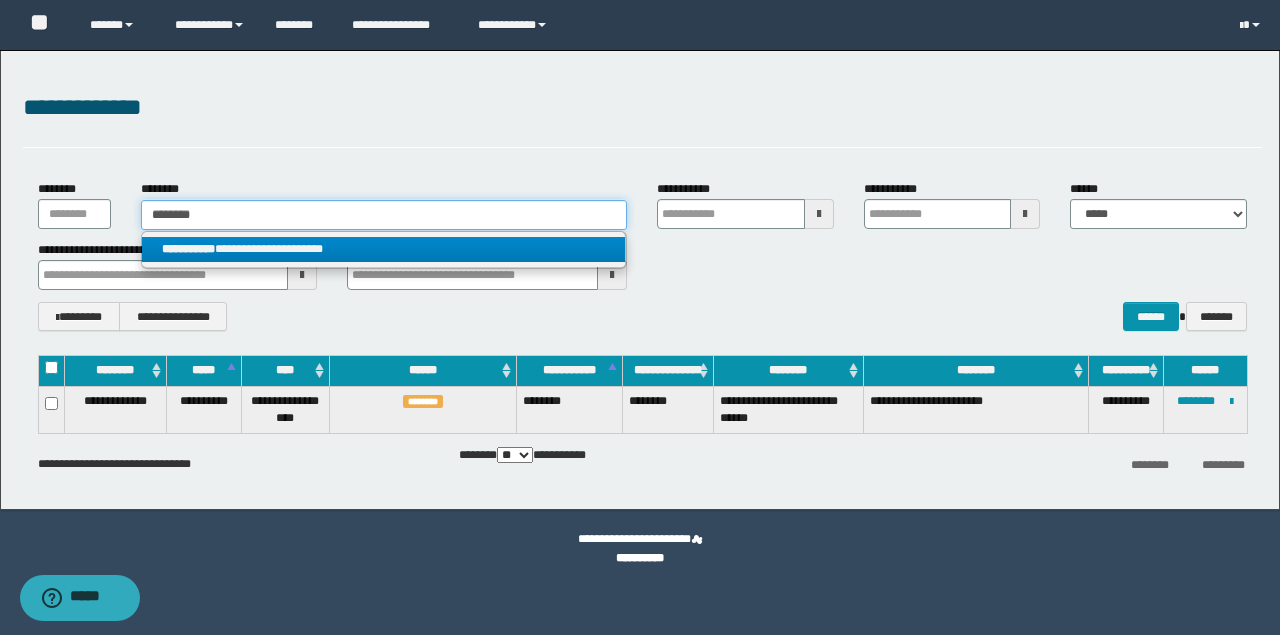 type 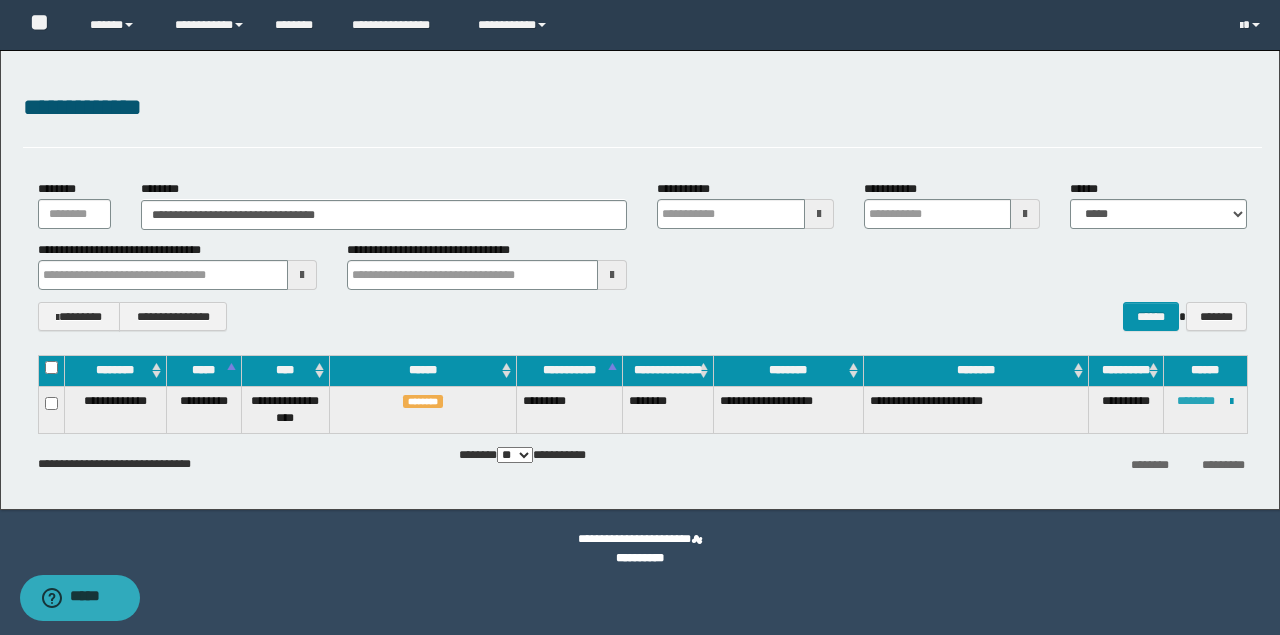 click on "********" at bounding box center (1196, 401) 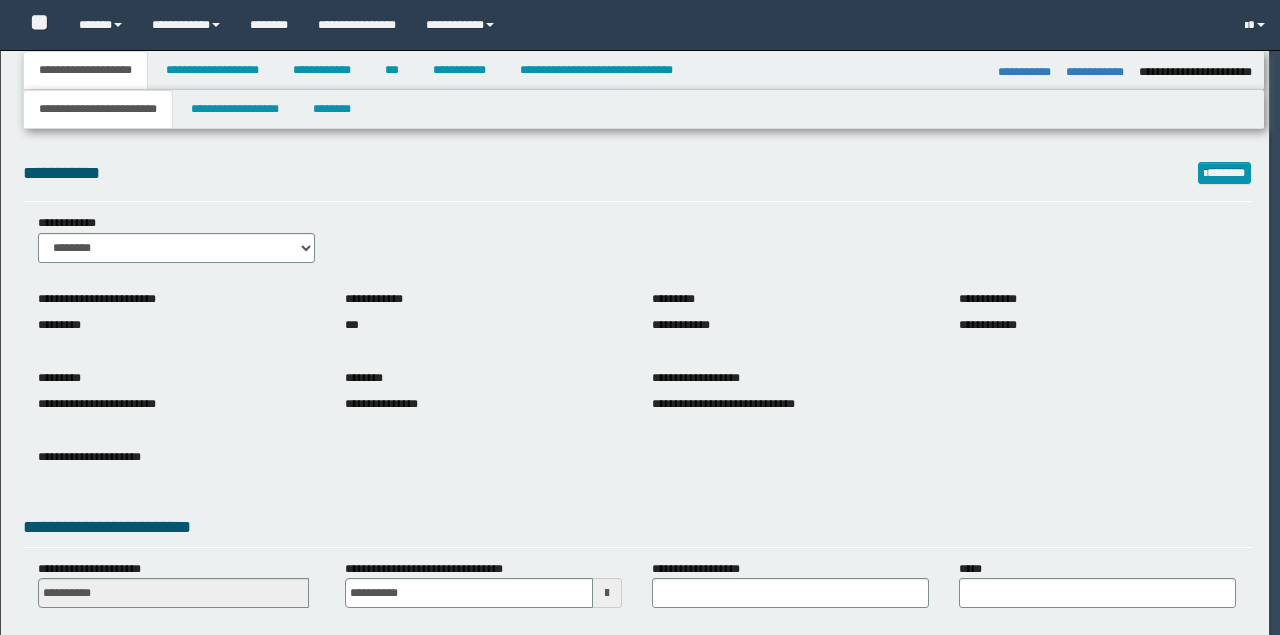 select on "*" 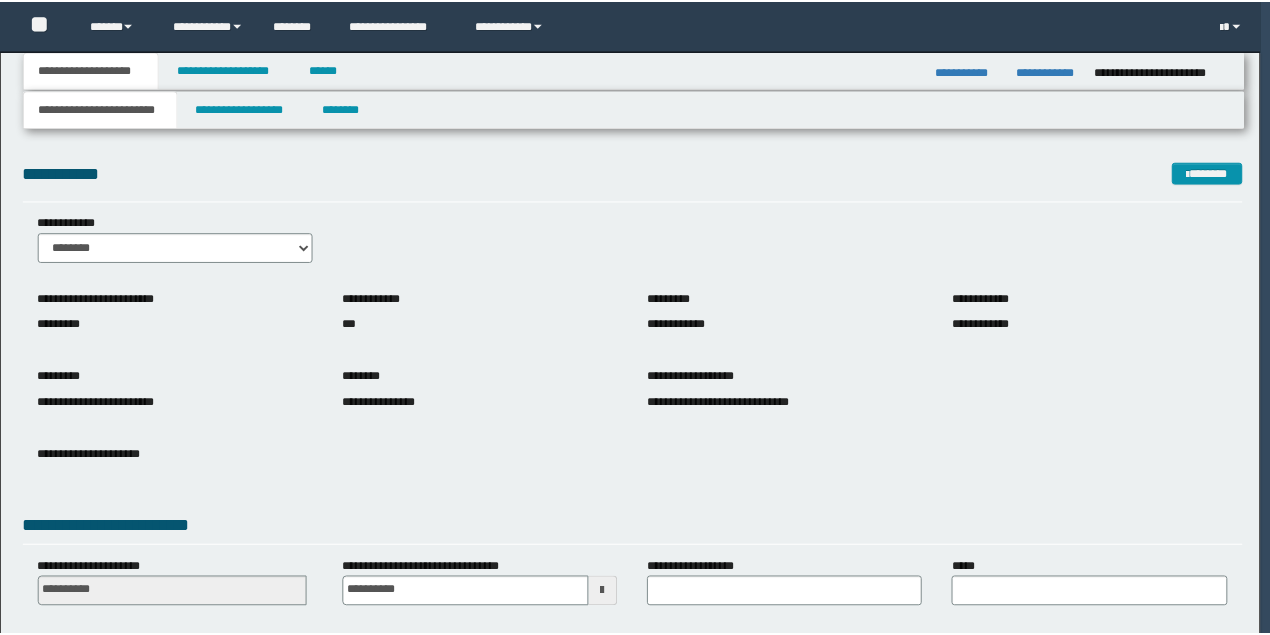 scroll, scrollTop: 0, scrollLeft: 0, axis: both 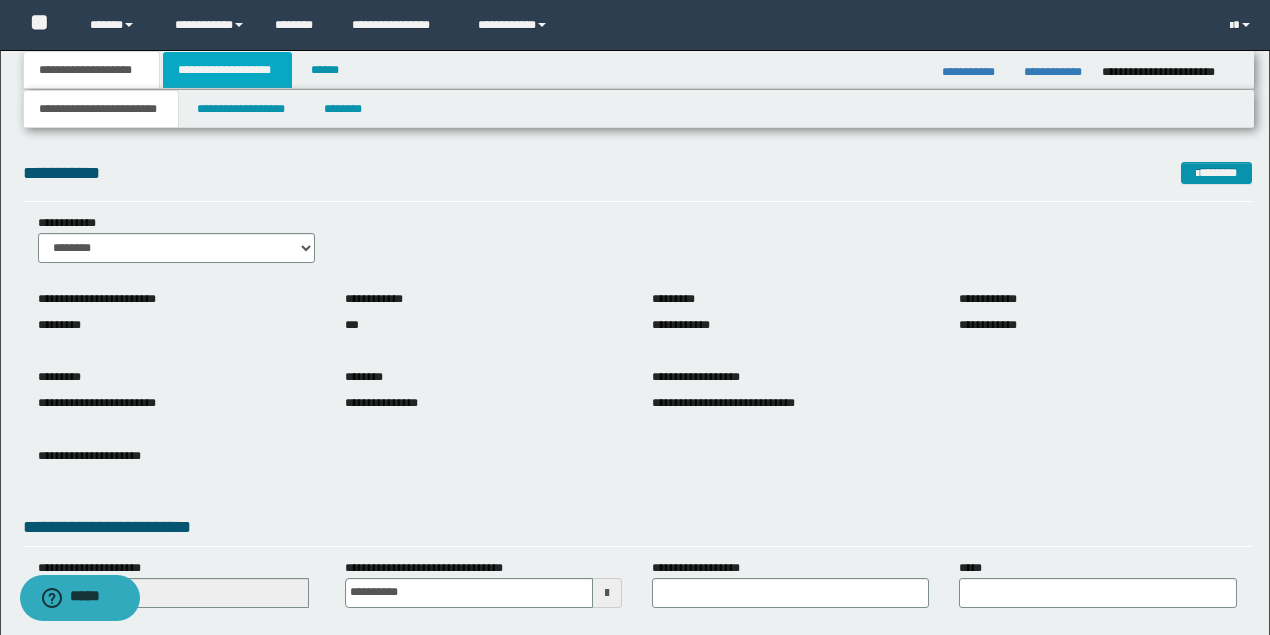 click on "**********" at bounding box center (227, 70) 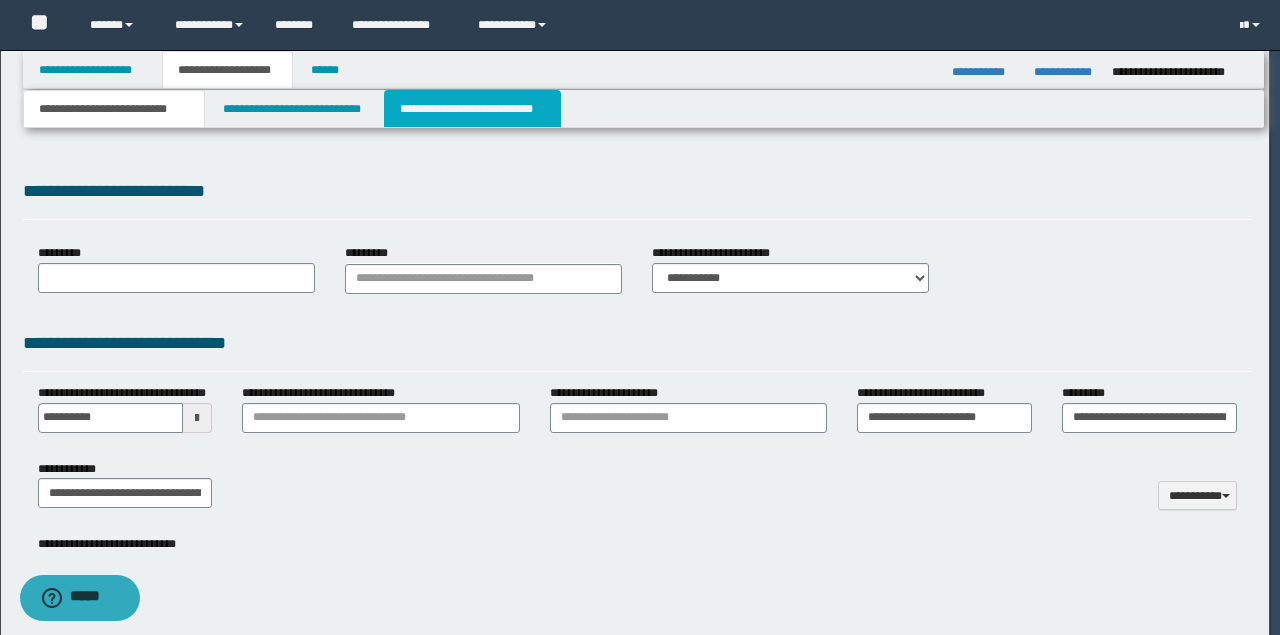 click on "**********" at bounding box center [472, 109] 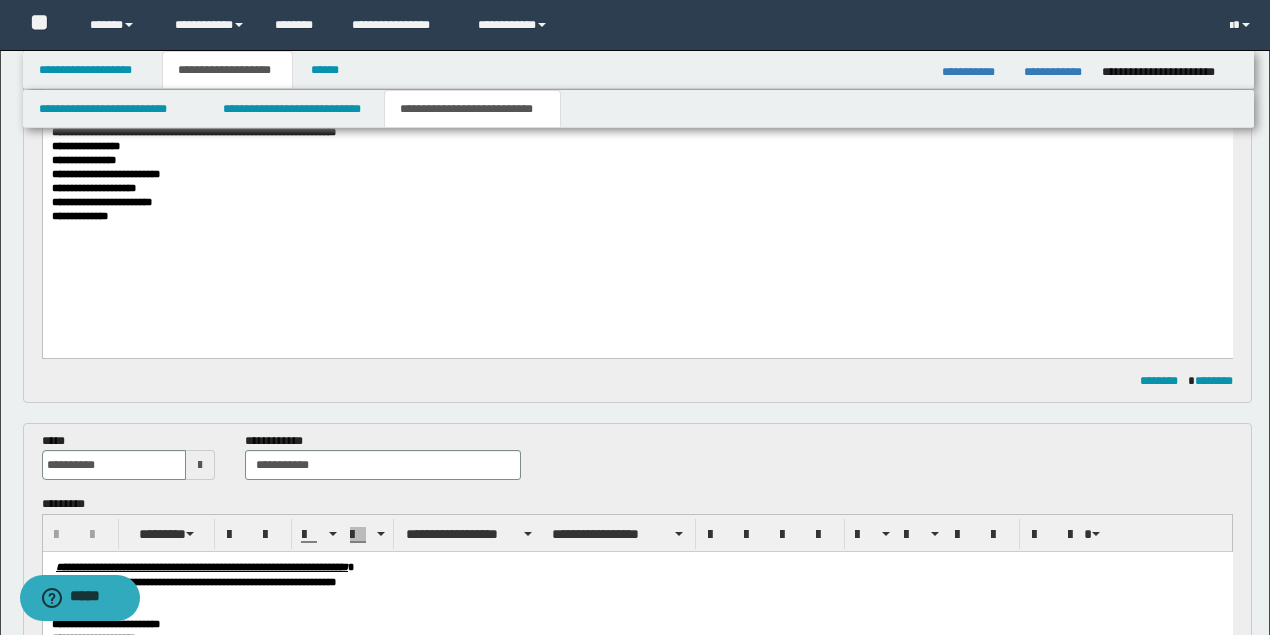 scroll, scrollTop: 0, scrollLeft: 0, axis: both 